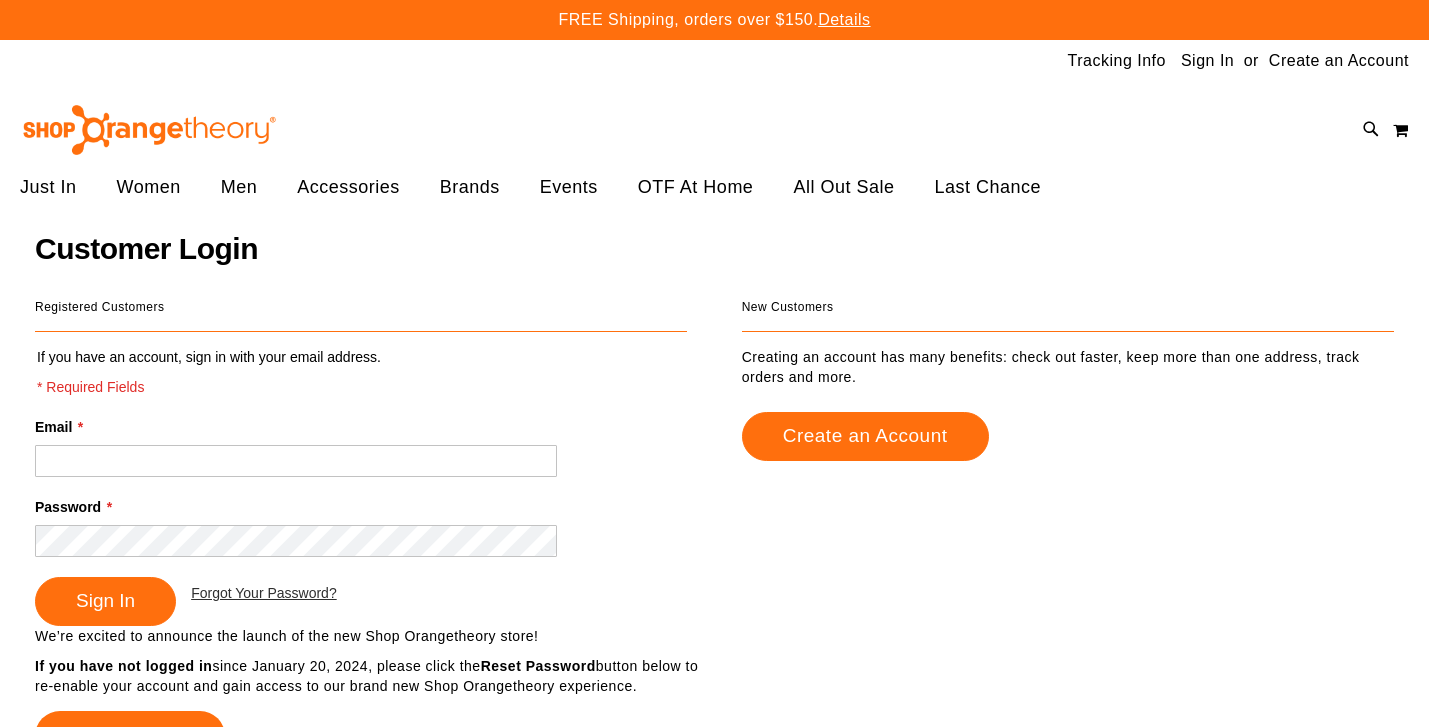 scroll, scrollTop: 0, scrollLeft: 0, axis: both 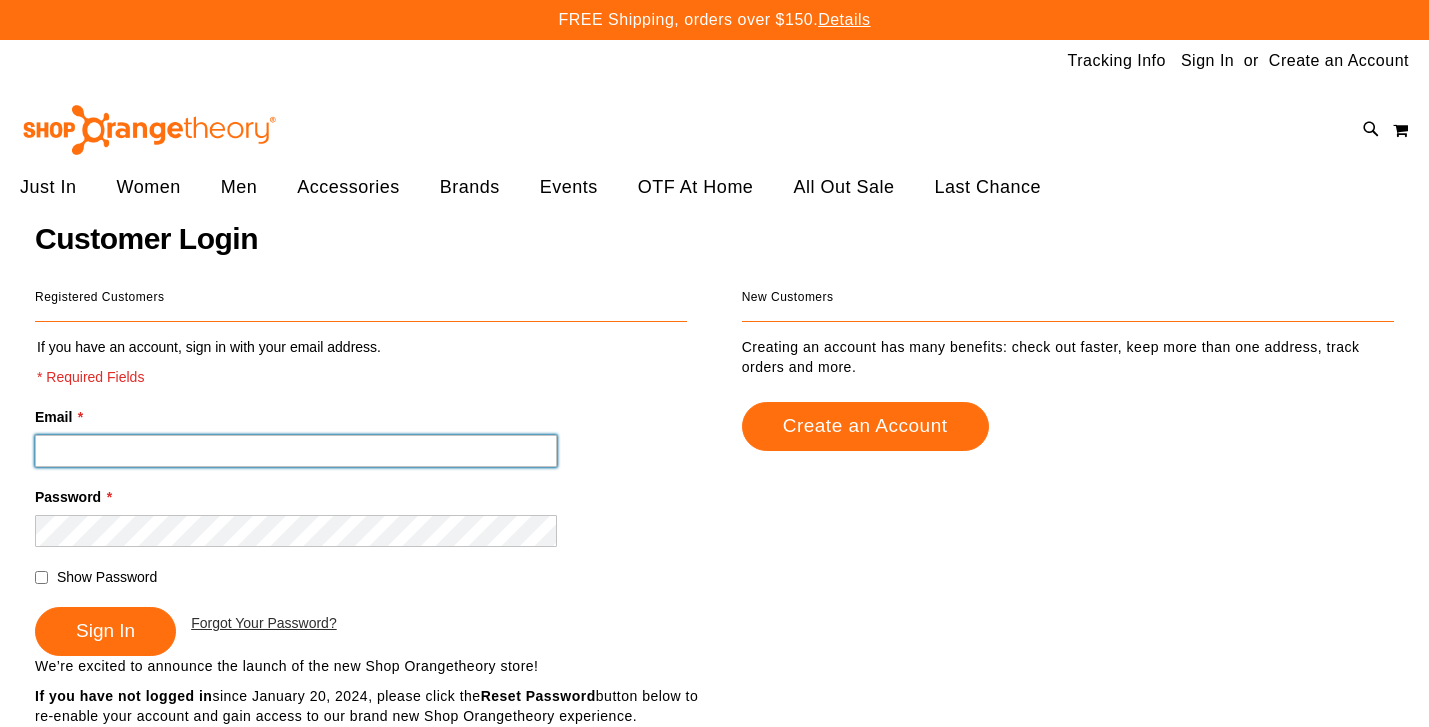 click on "Email *" at bounding box center (296, 451) 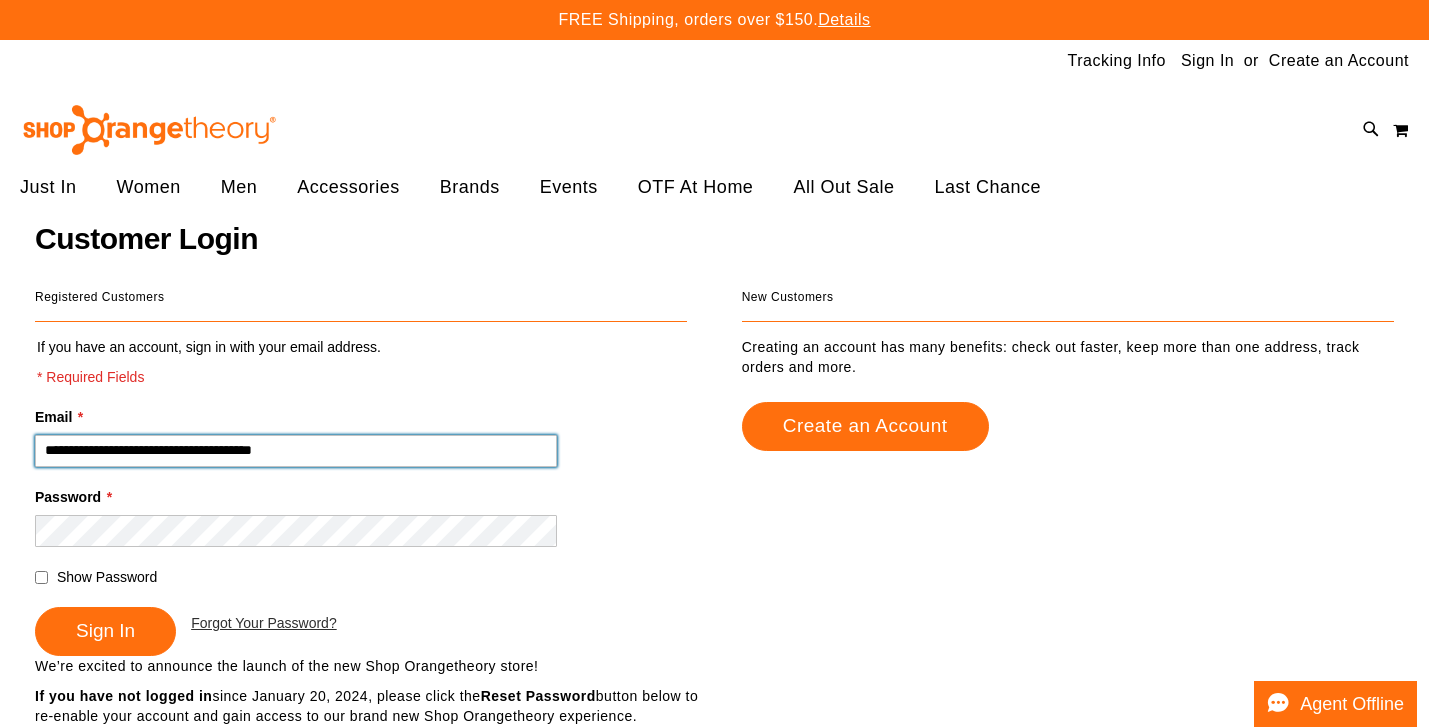 type on "**********" 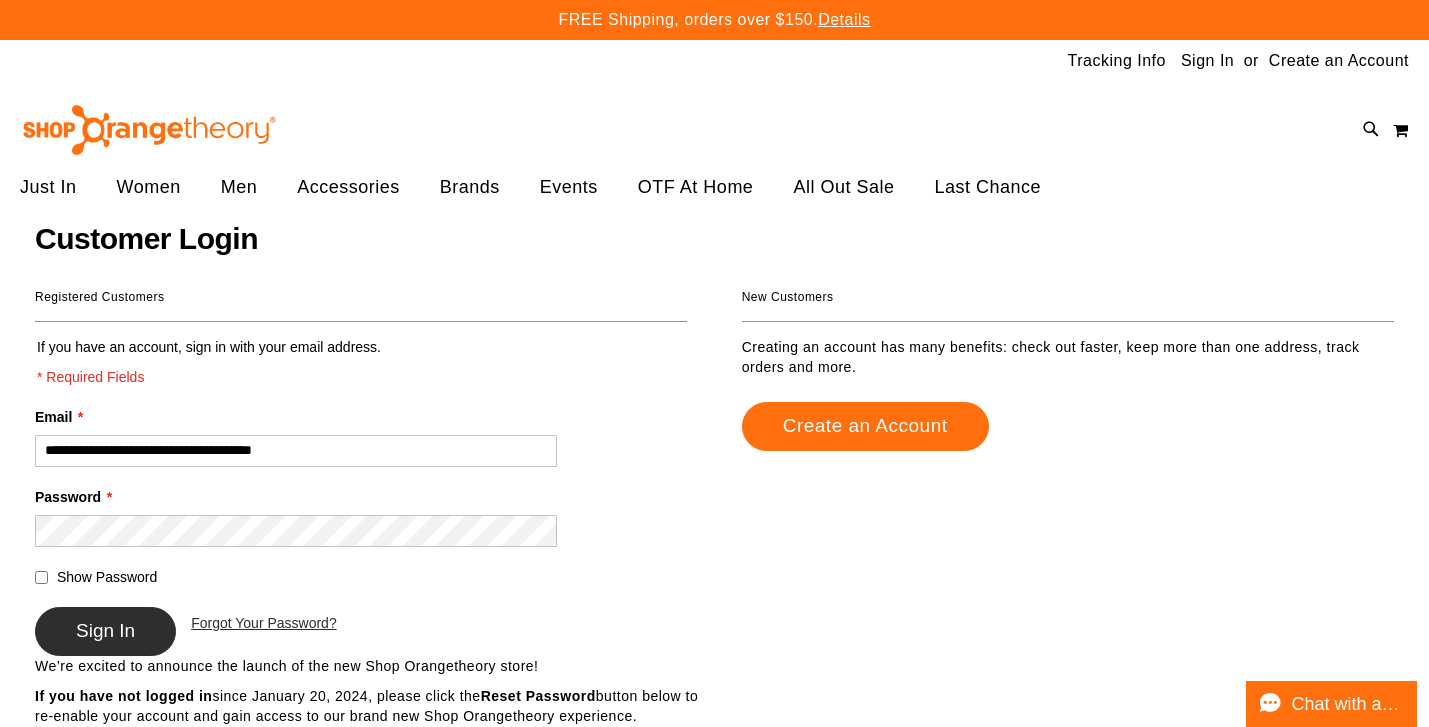click on "Sign In" at bounding box center [105, 630] 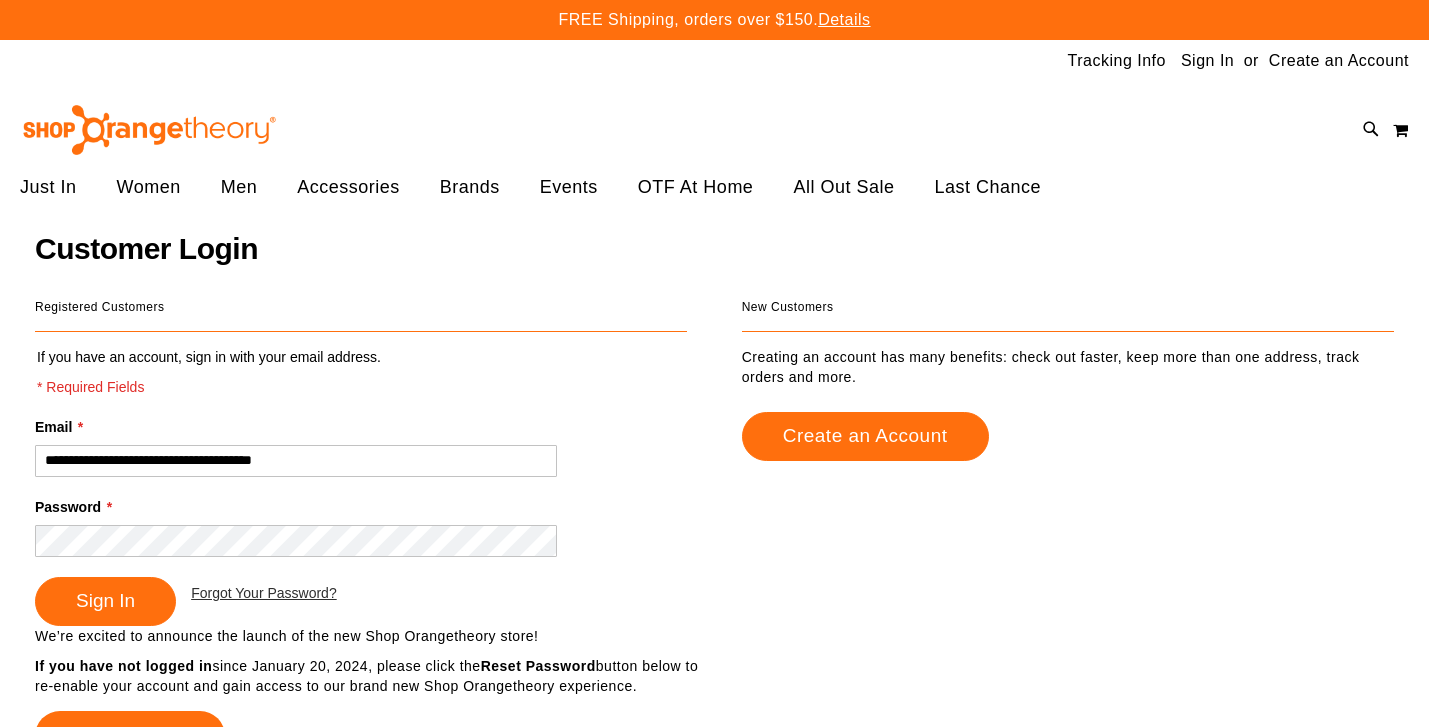 scroll, scrollTop: 0, scrollLeft: 0, axis: both 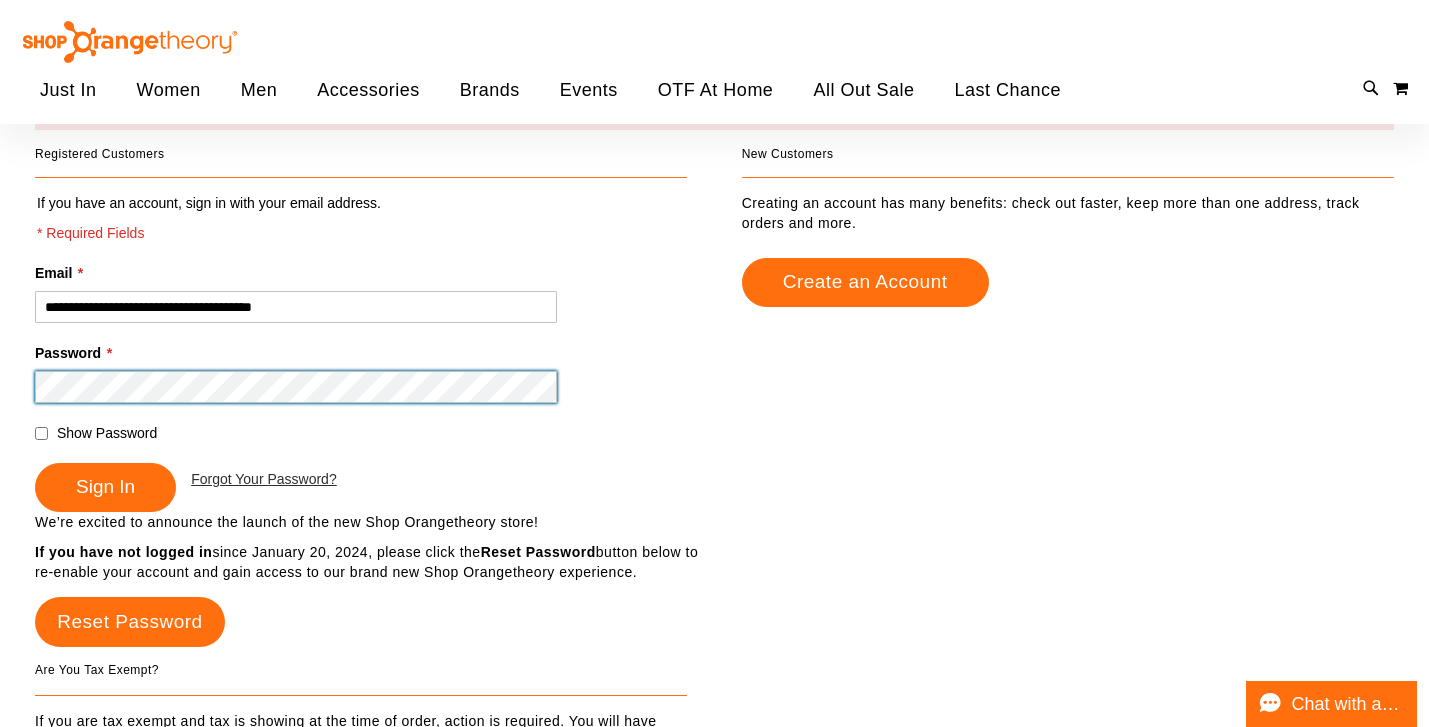 click on "Sign In" at bounding box center (105, 487) 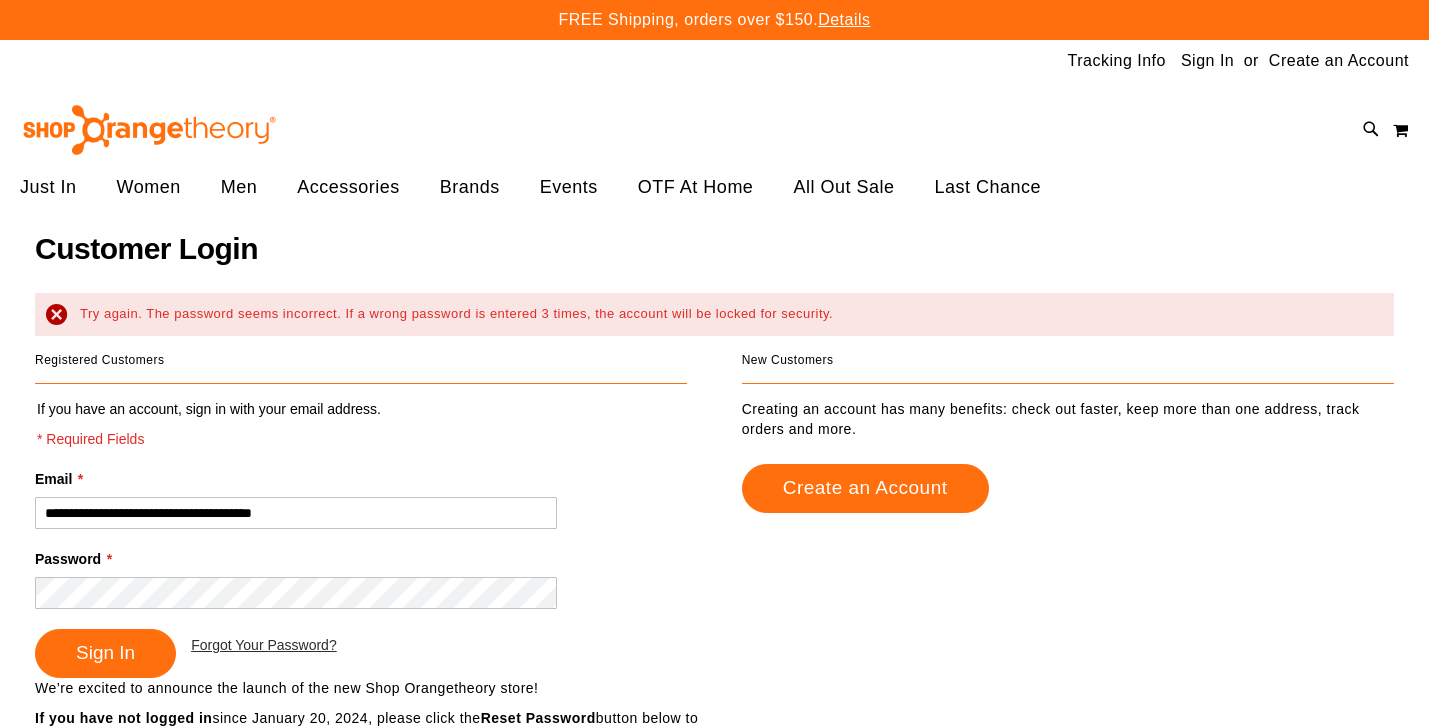 scroll, scrollTop: 0, scrollLeft: 0, axis: both 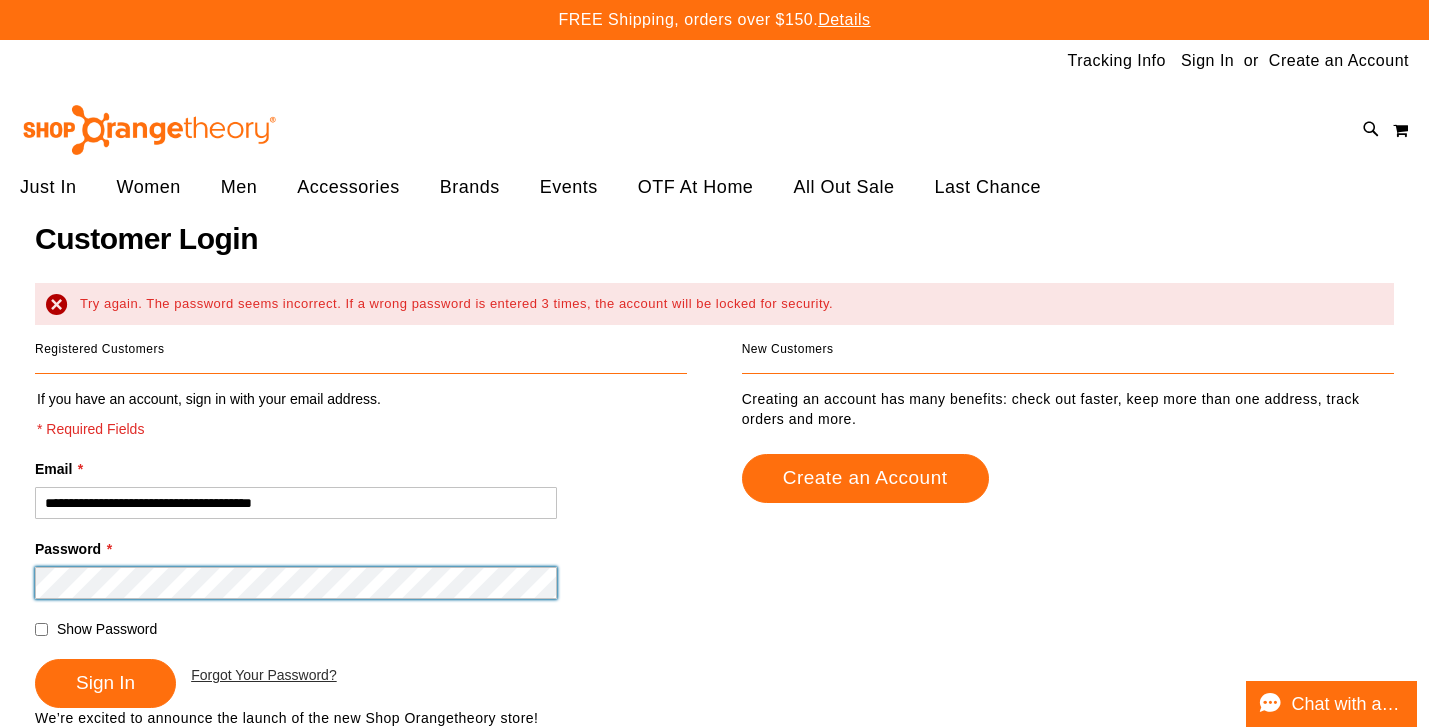 click on "Sign In" at bounding box center [105, 683] 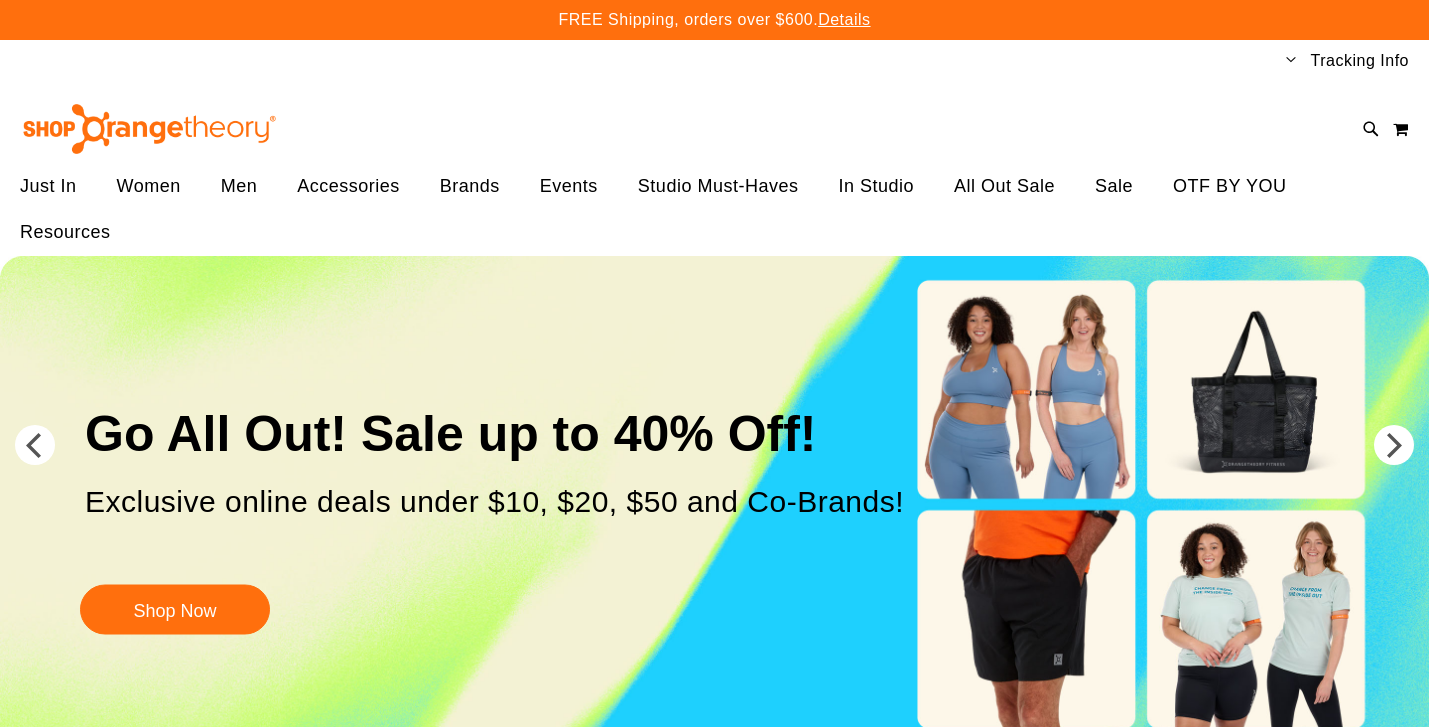 scroll, scrollTop: 0, scrollLeft: 0, axis: both 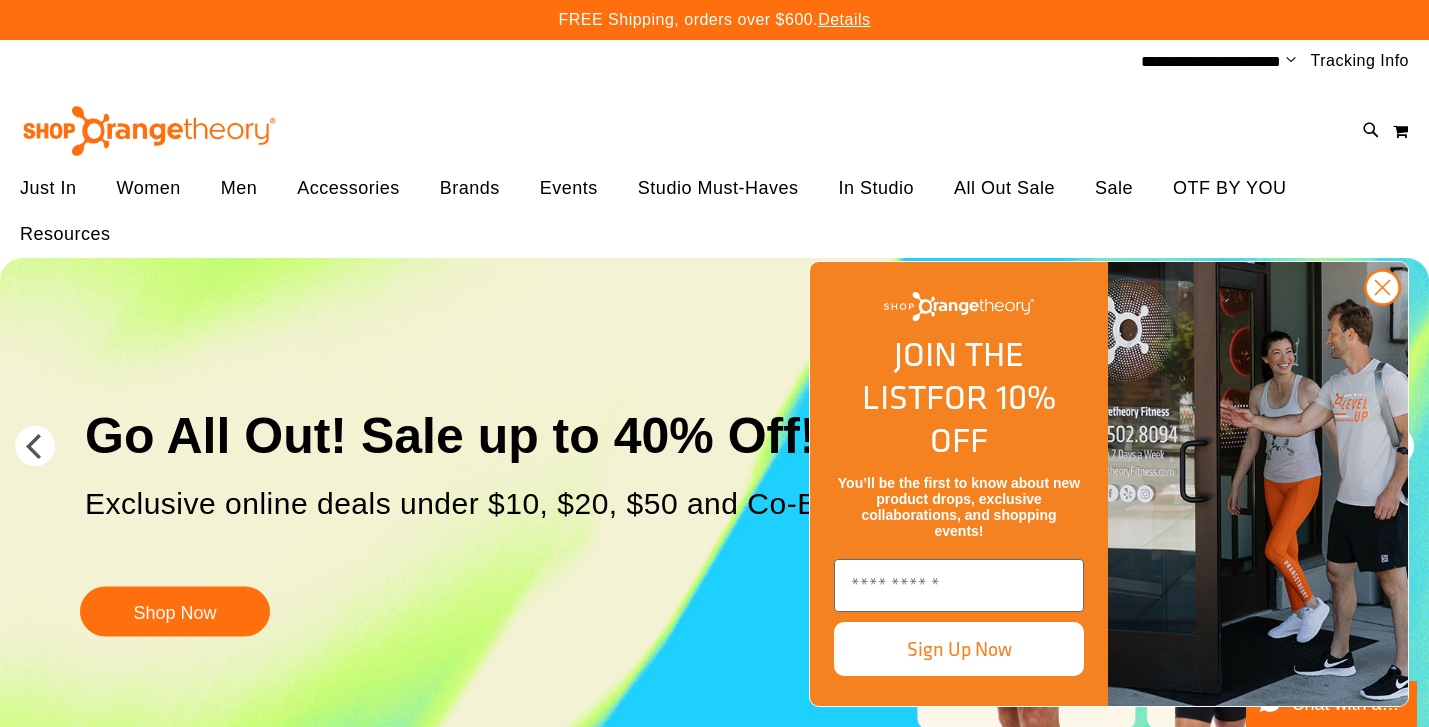 click on "Change" at bounding box center [1291, 61] 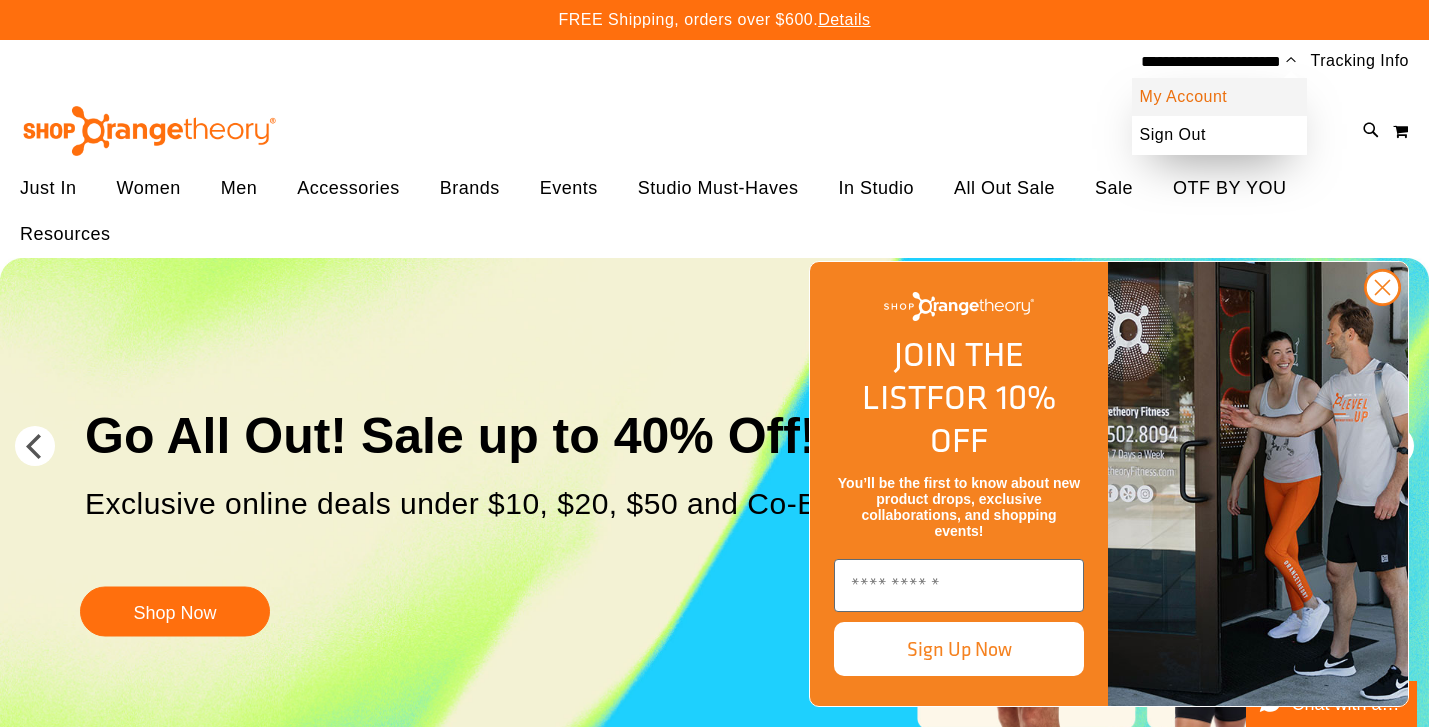 click on "My Account" at bounding box center (1219, 97) 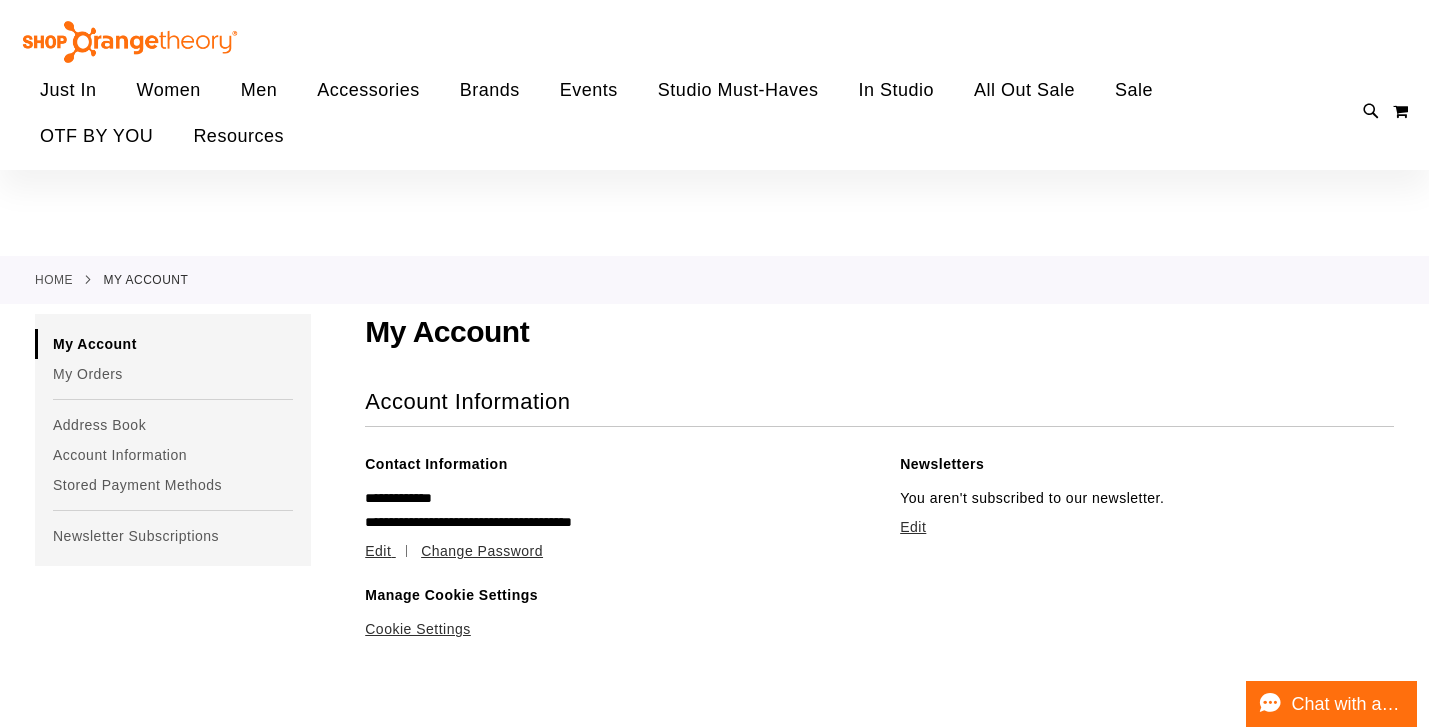 scroll, scrollTop: 157, scrollLeft: 0, axis: vertical 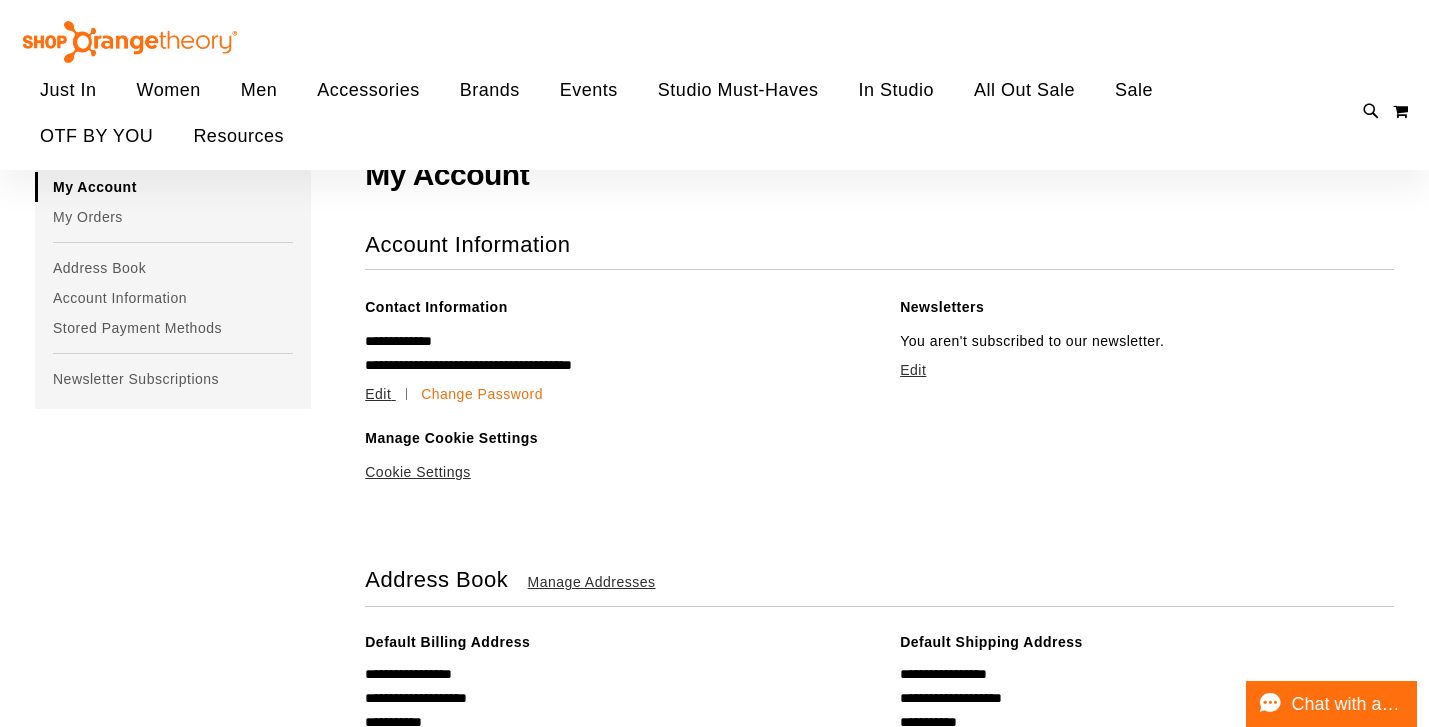 click on "Change Password" at bounding box center (482, 394) 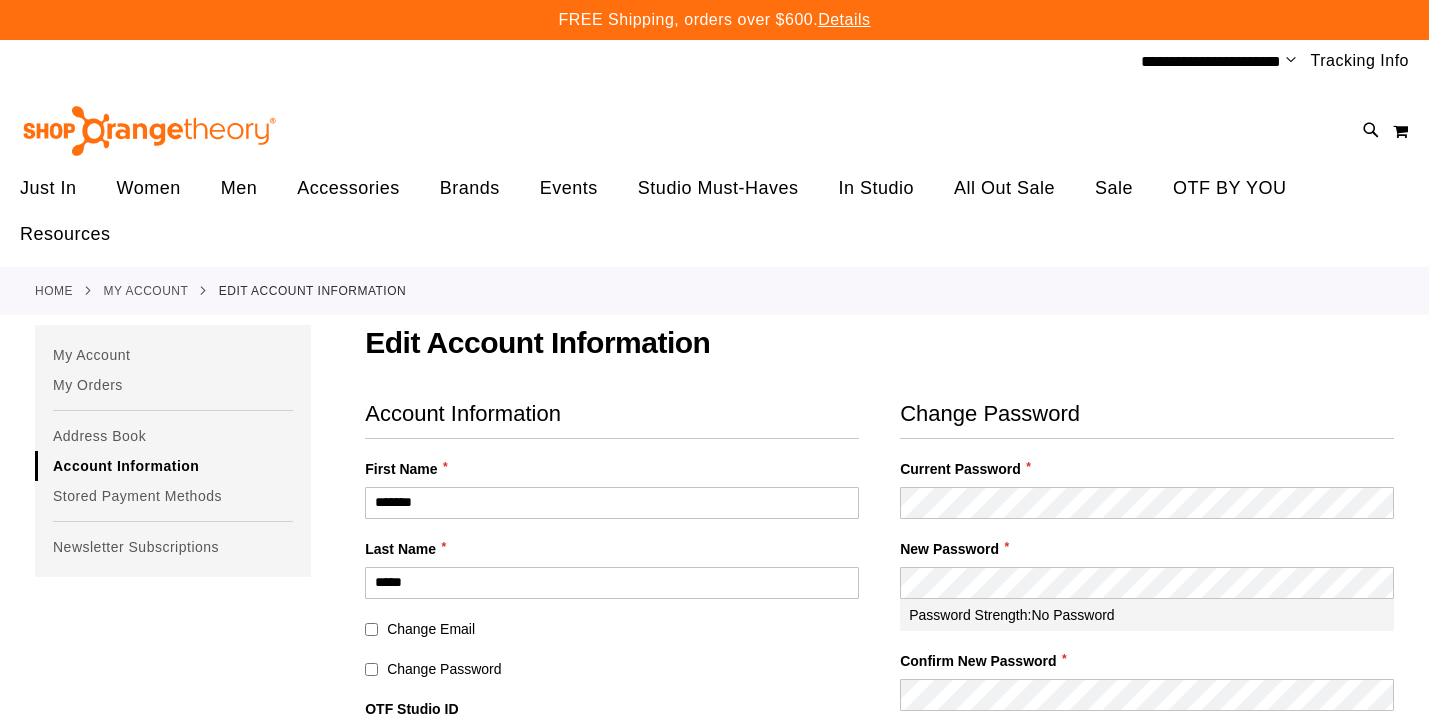 select on "***" 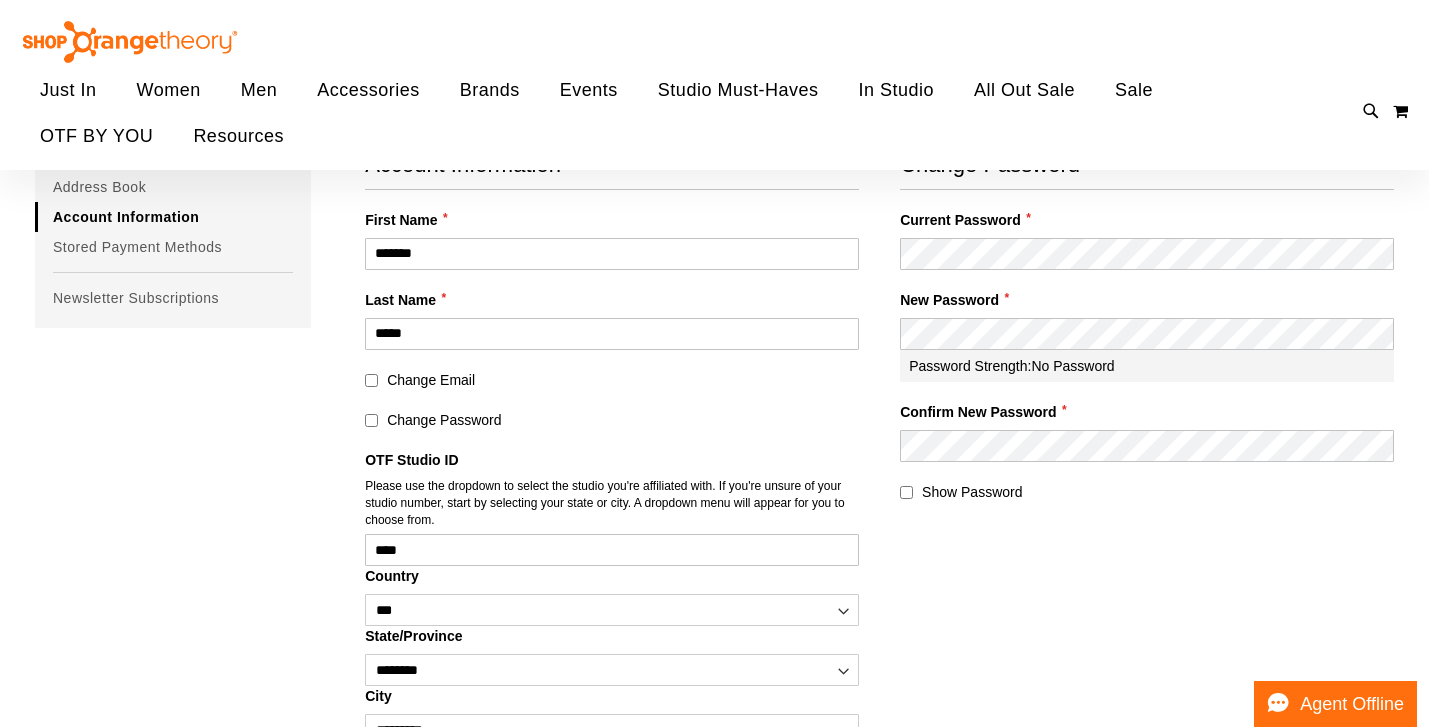 scroll, scrollTop: 0, scrollLeft: 0, axis: both 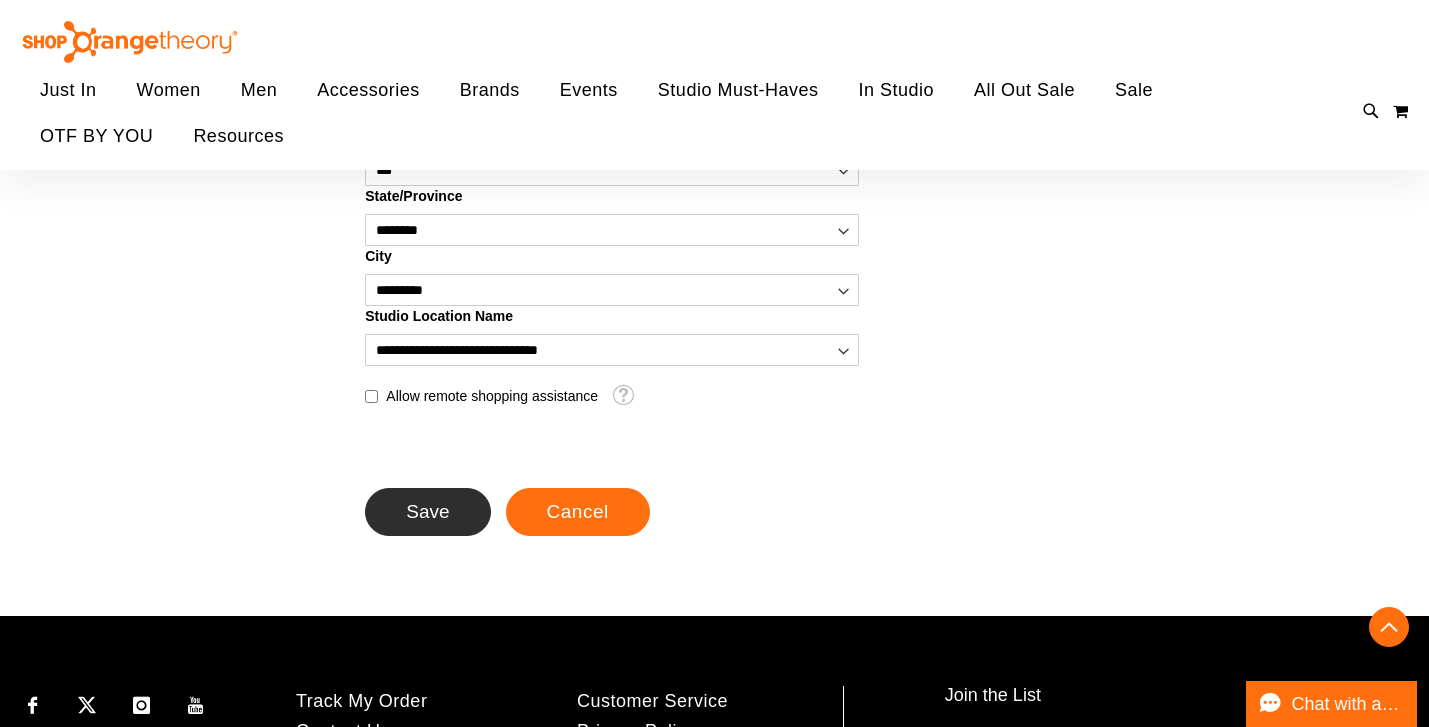 click on "Save" at bounding box center (427, 511) 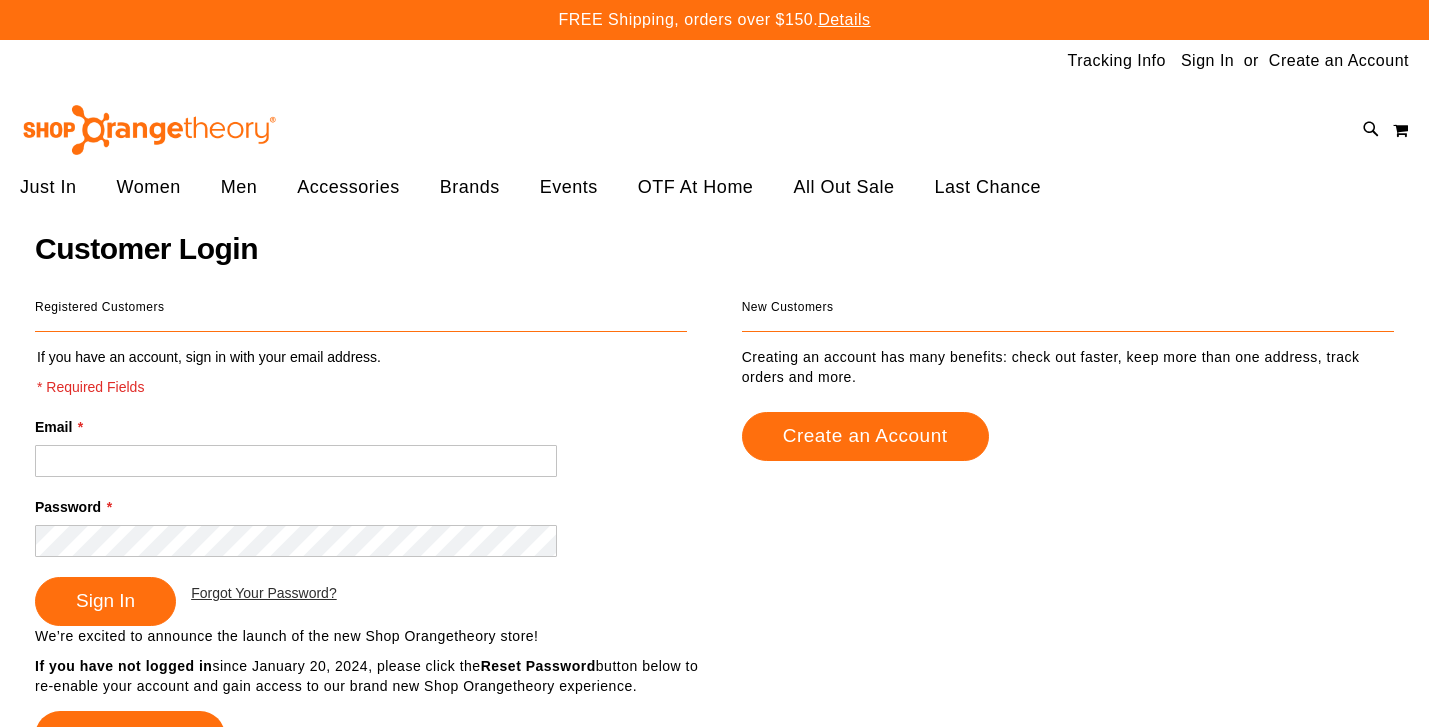 scroll, scrollTop: 0, scrollLeft: 0, axis: both 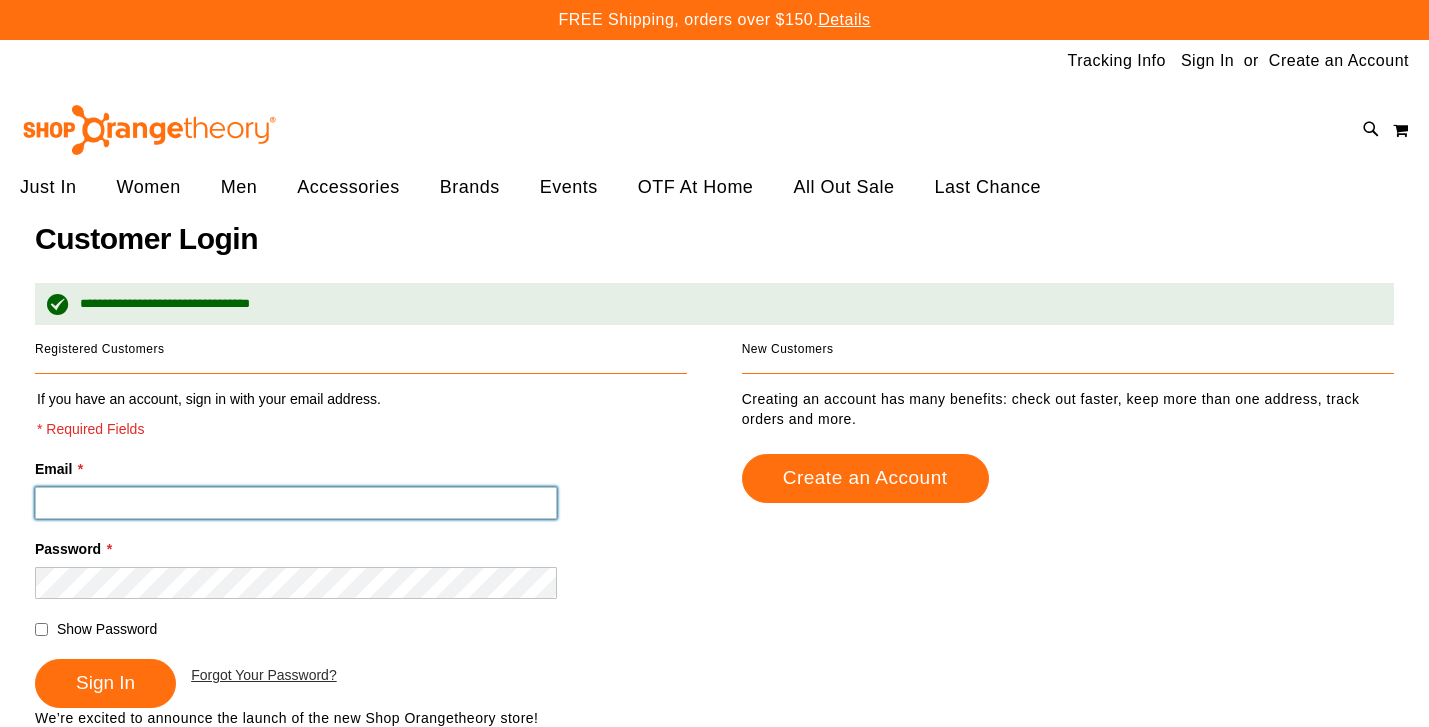click on "Email *" at bounding box center [296, 503] 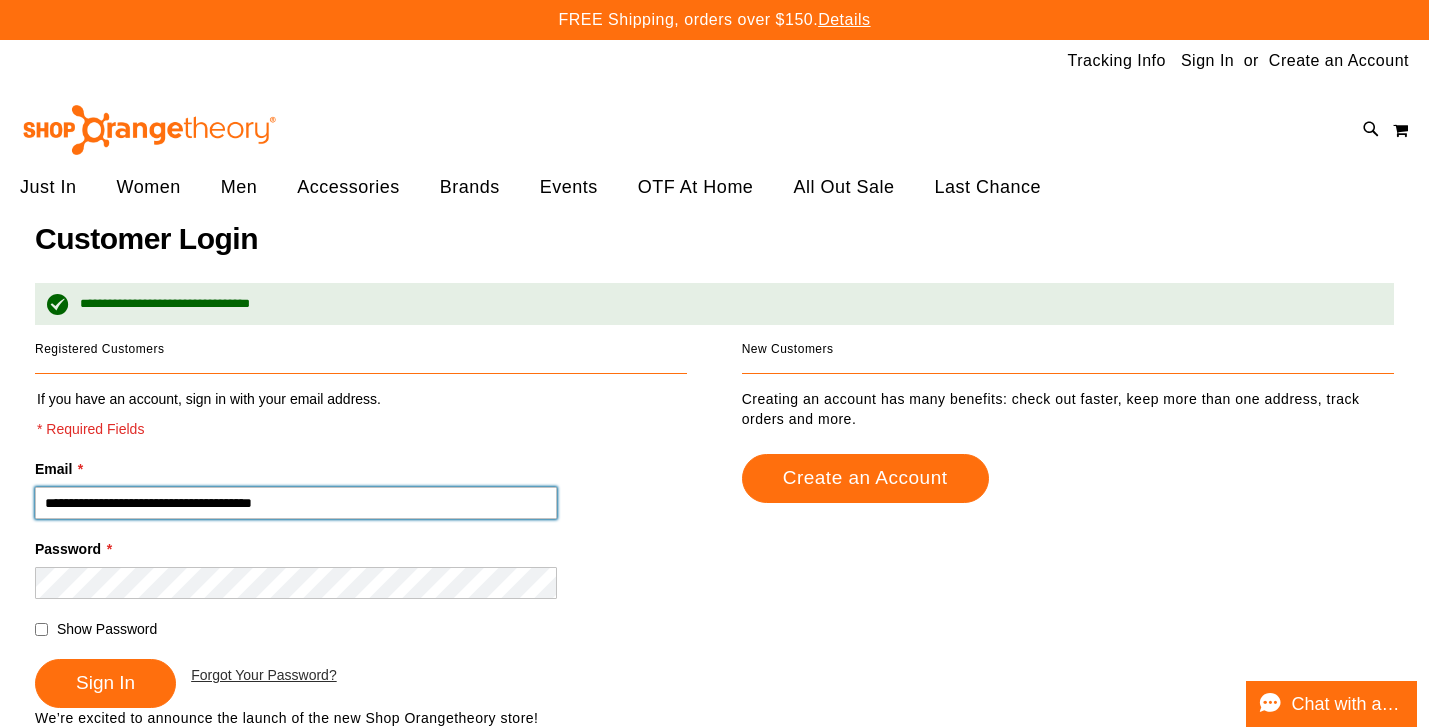 type on "**********" 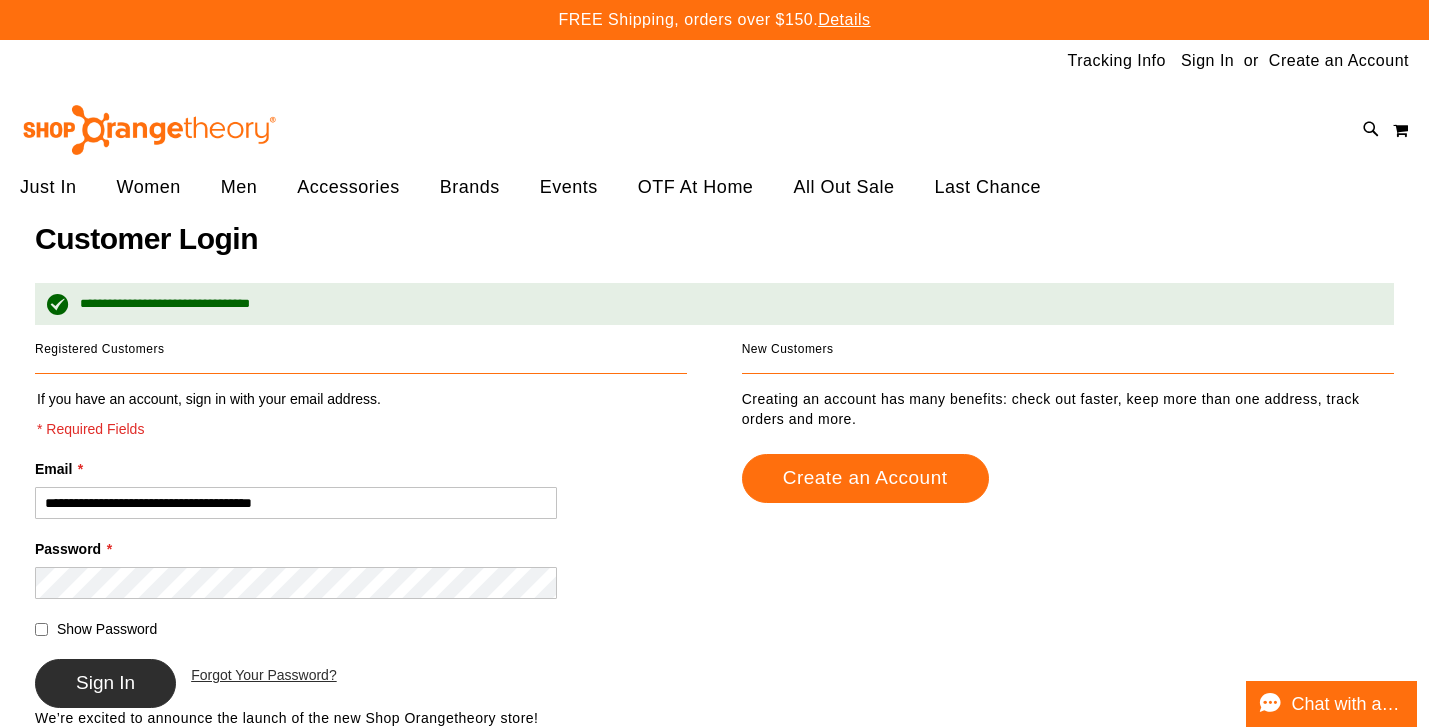 click on "Sign In" at bounding box center (105, 683) 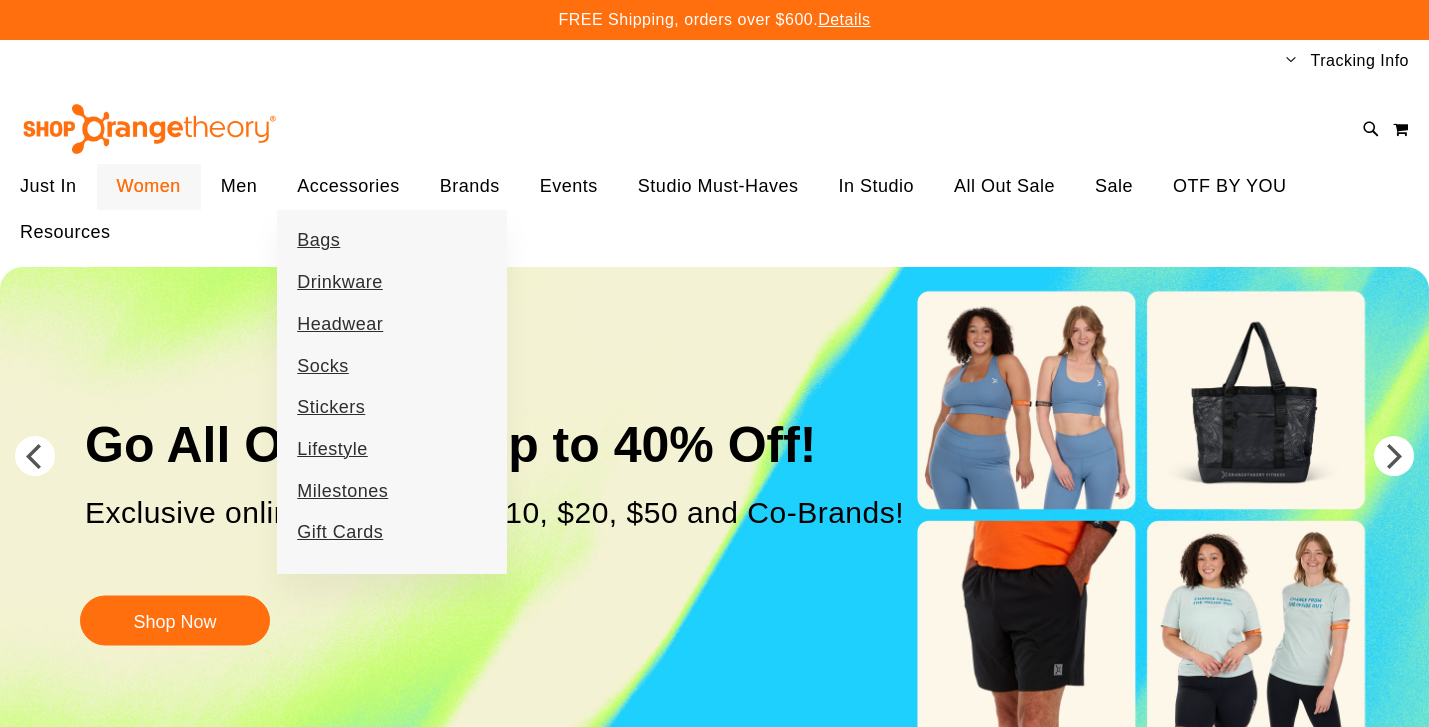 scroll, scrollTop: 0, scrollLeft: 0, axis: both 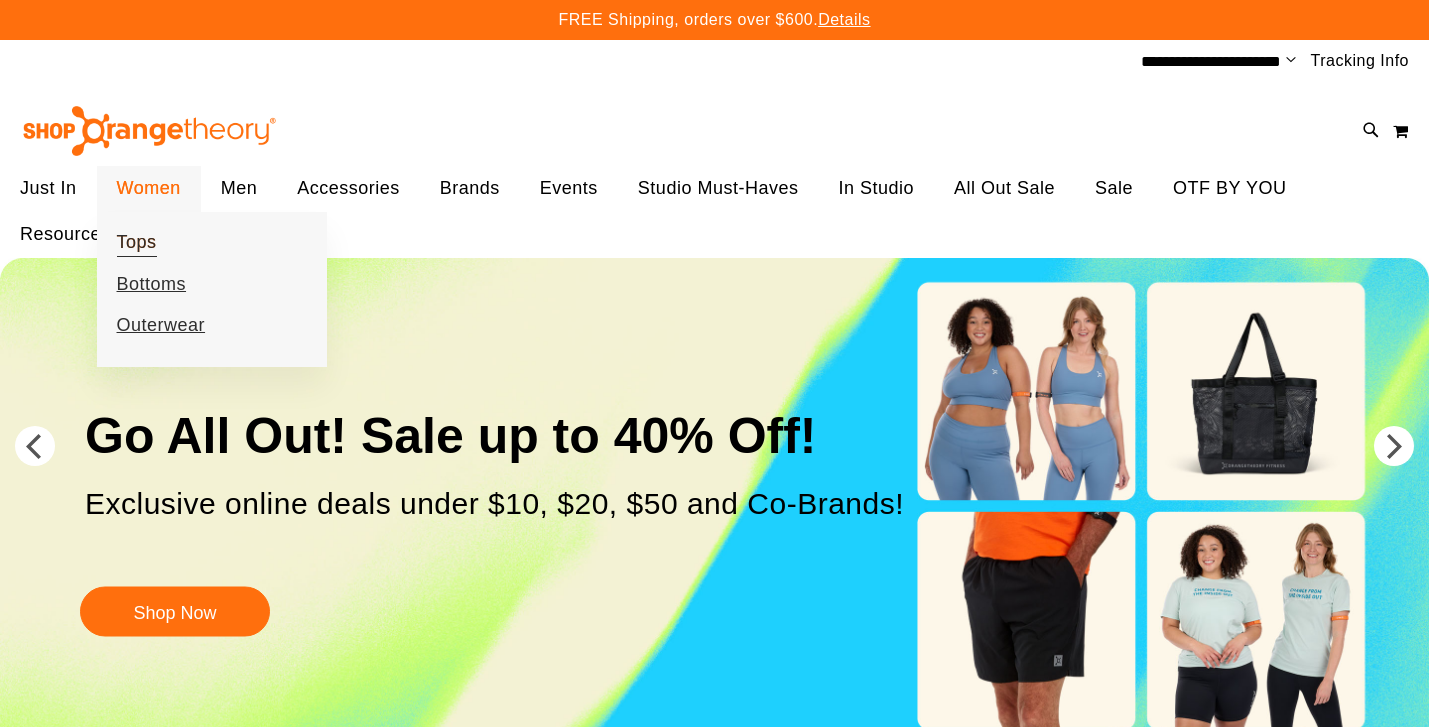 click on "Tops" at bounding box center (137, 244) 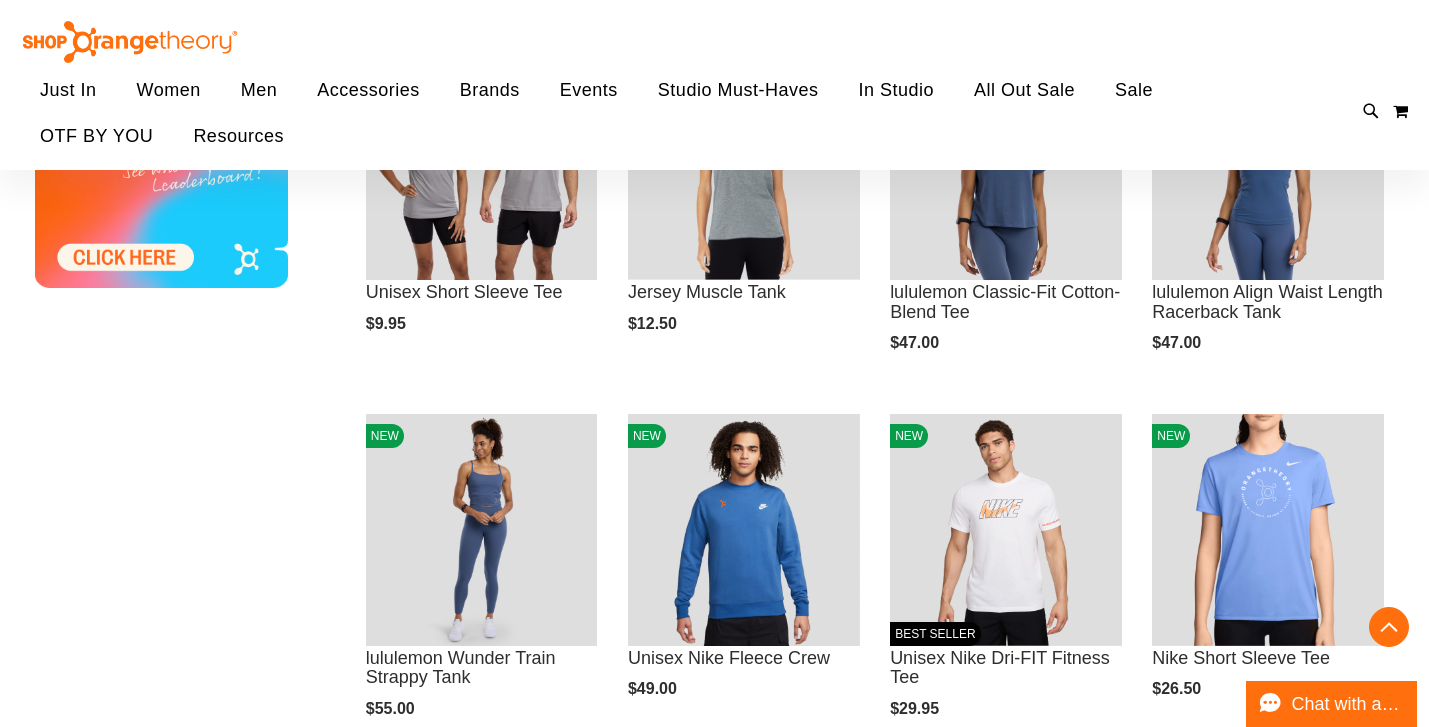 scroll, scrollTop: 498, scrollLeft: 0, axis: vertical 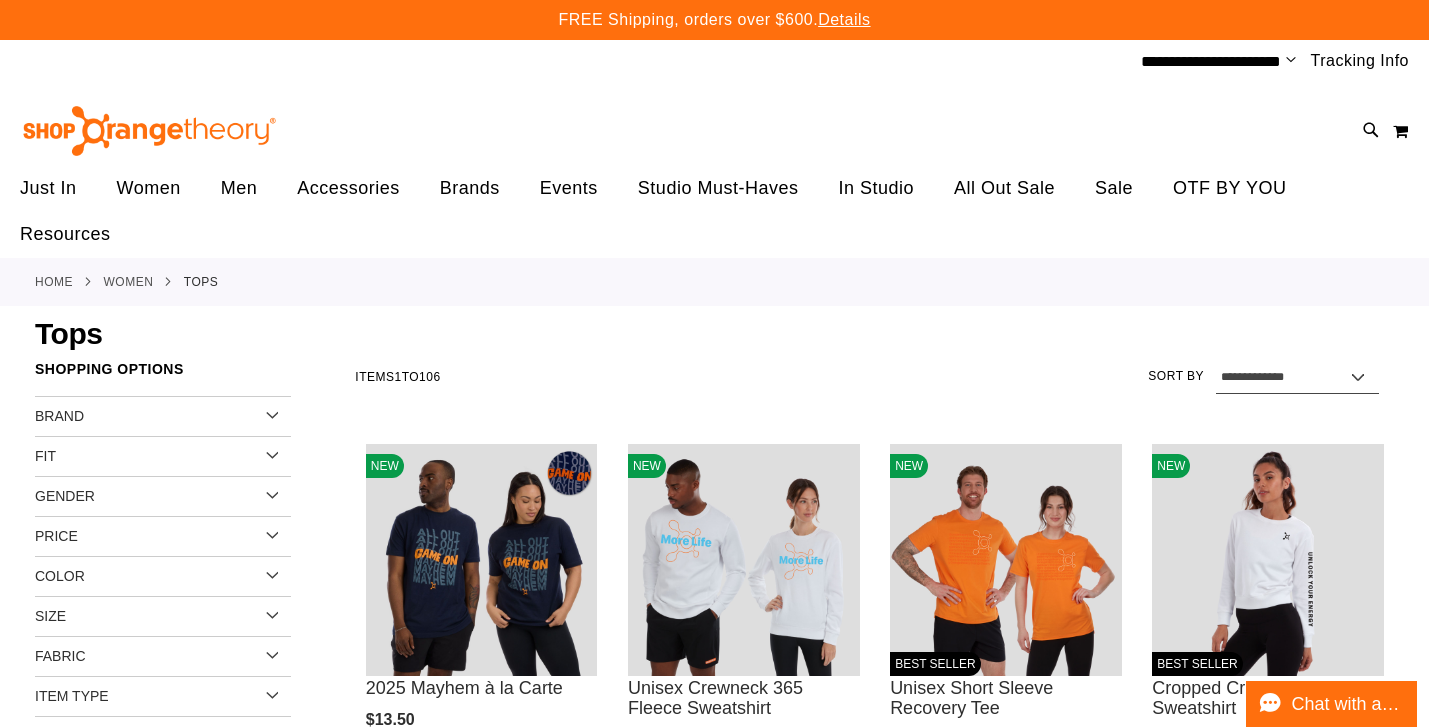 click on "**********" at bounding box center [1298, 378] 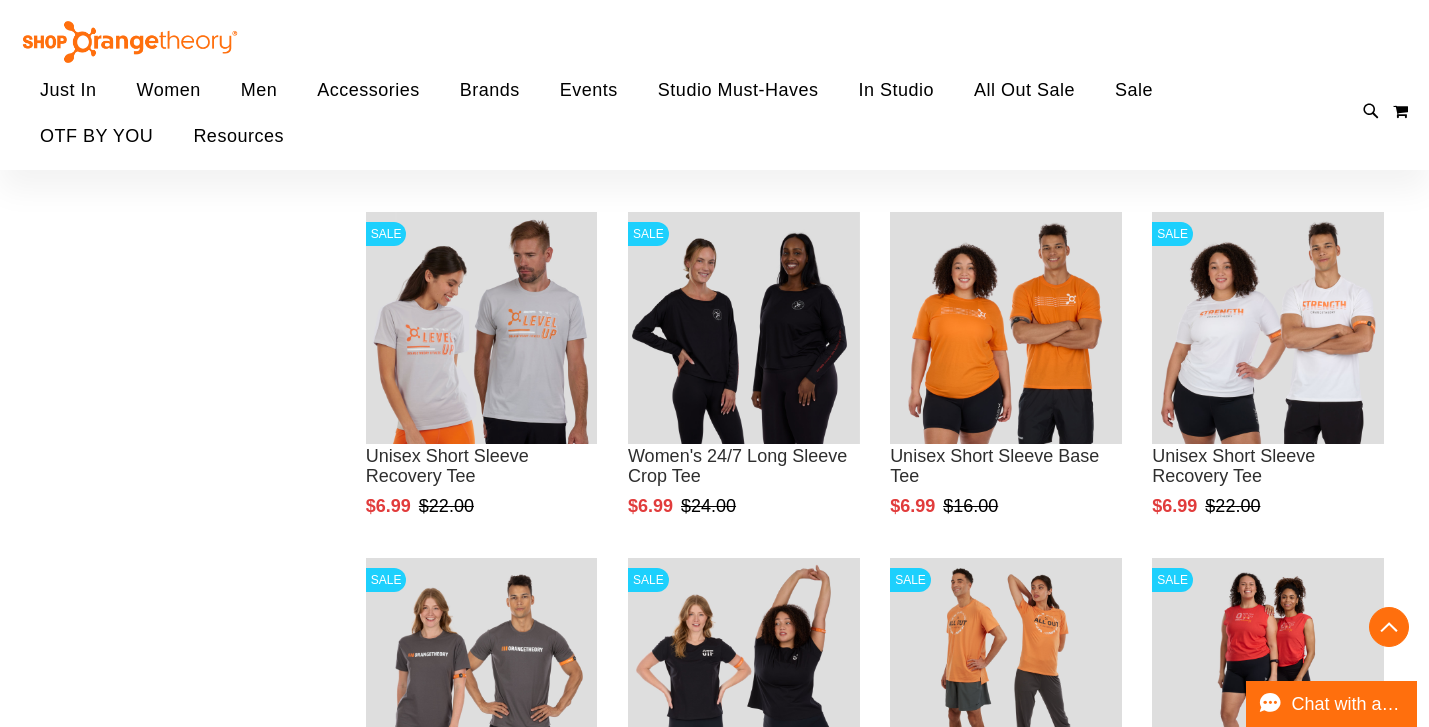 scroll, scrollTop: 1356, scrollLeft: 0, axis: vertical 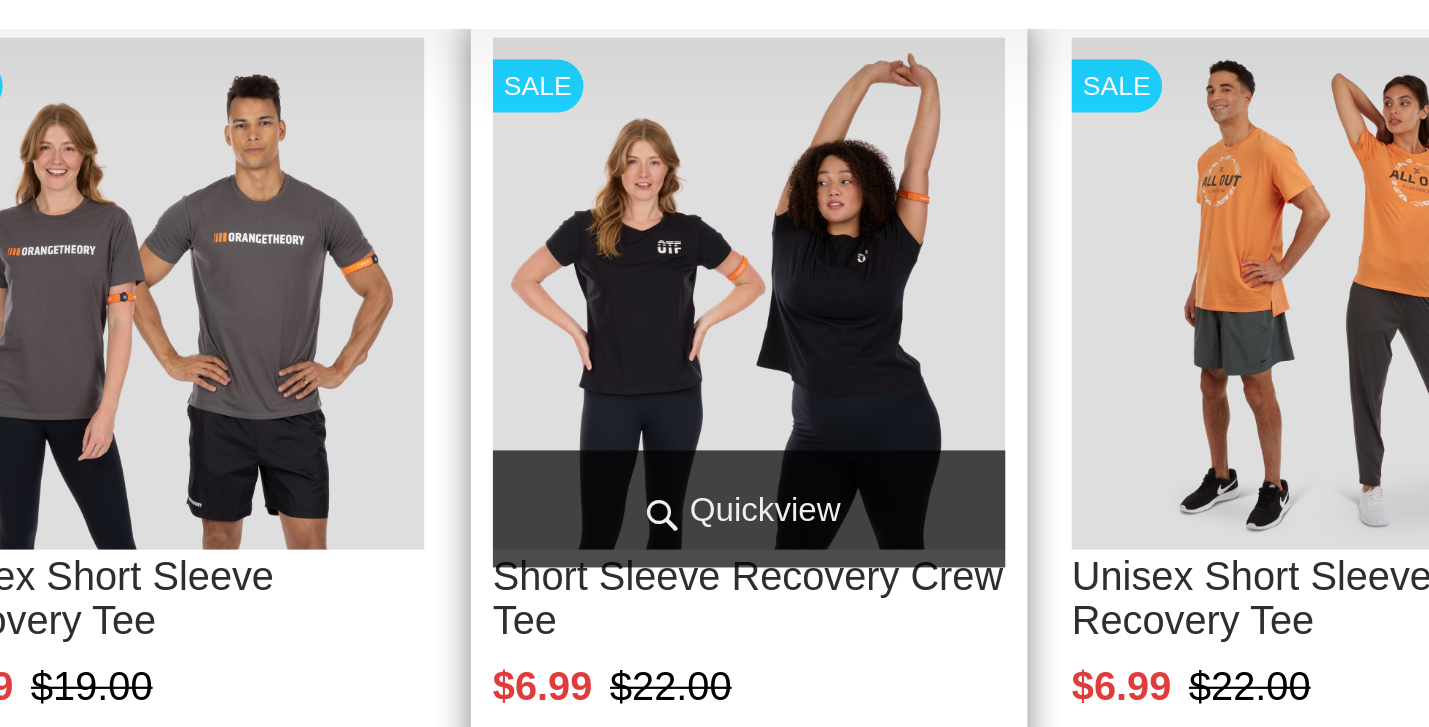 click on "Quickview" at bounding box center [744, 387] 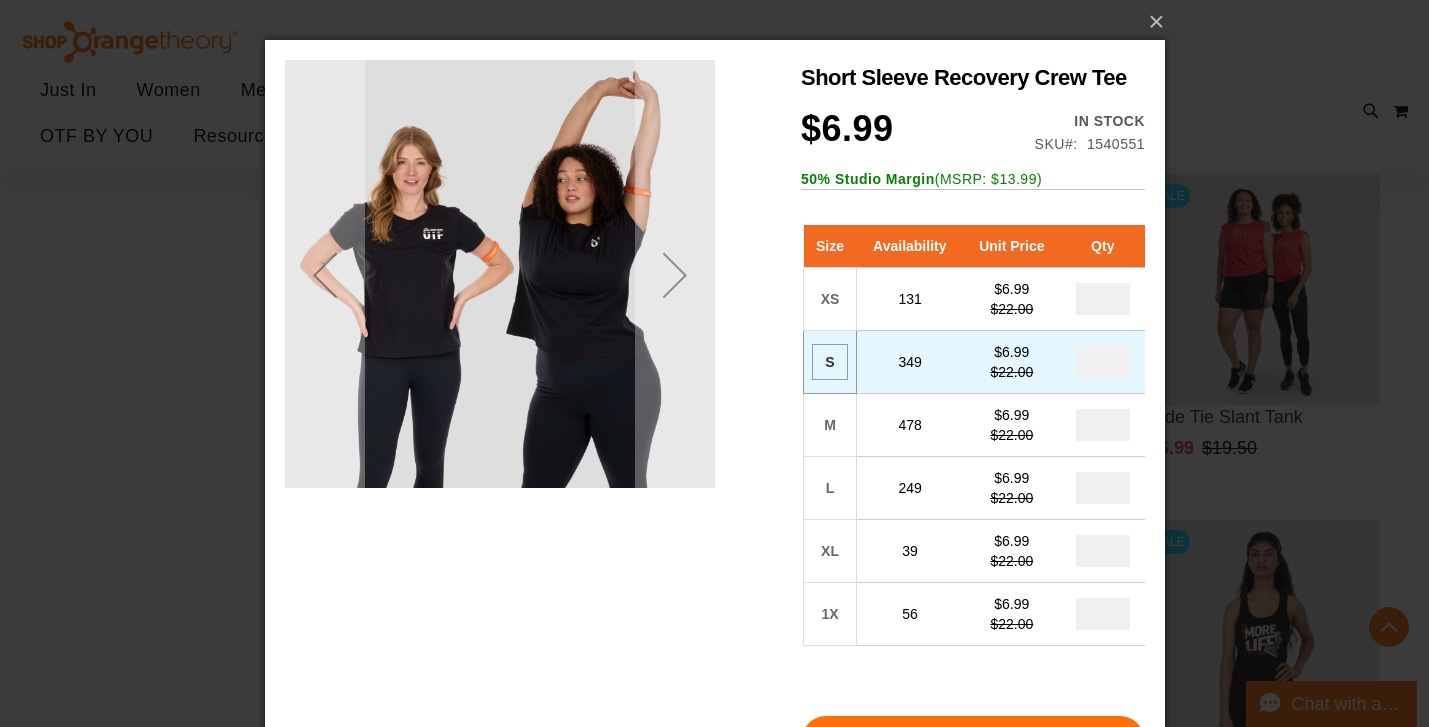 scroll, scrollTop: 0, scrollLeft: 0, axis: both 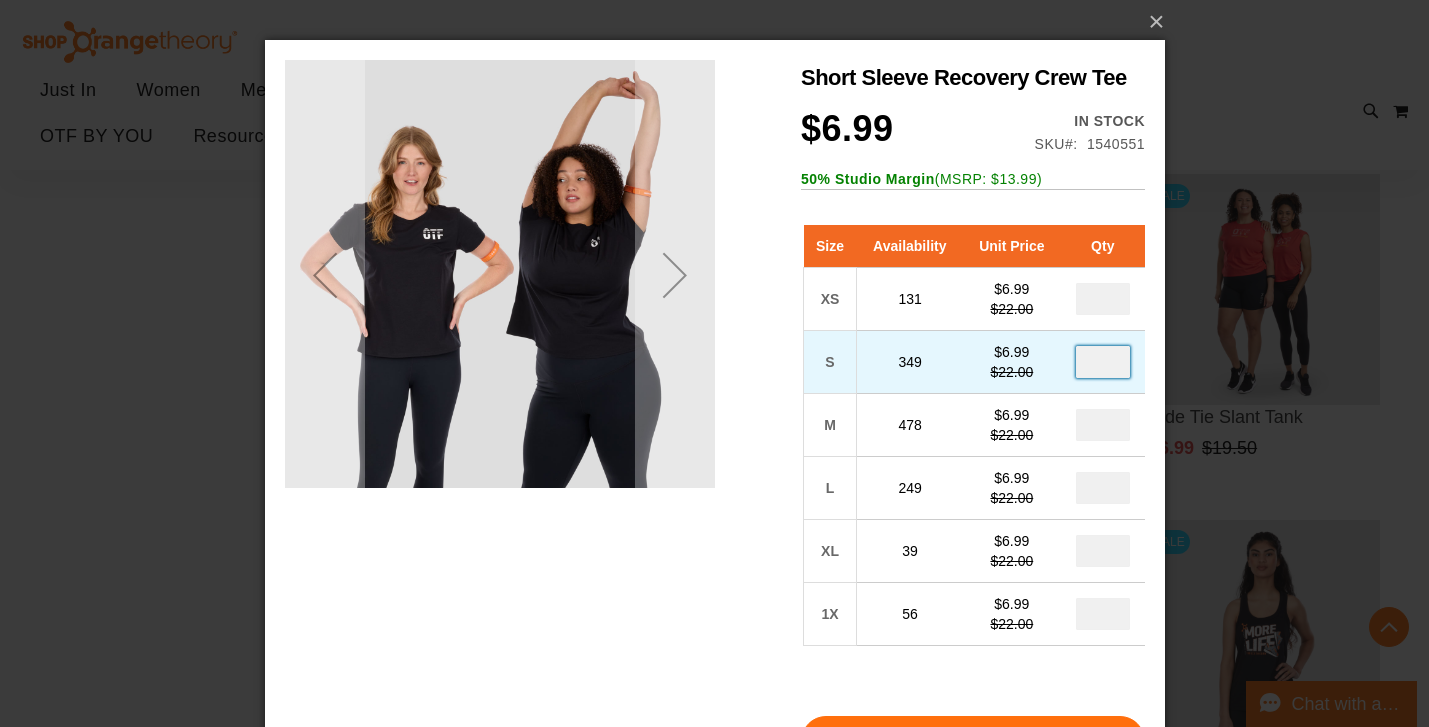click at bounding box center (1102, 362) 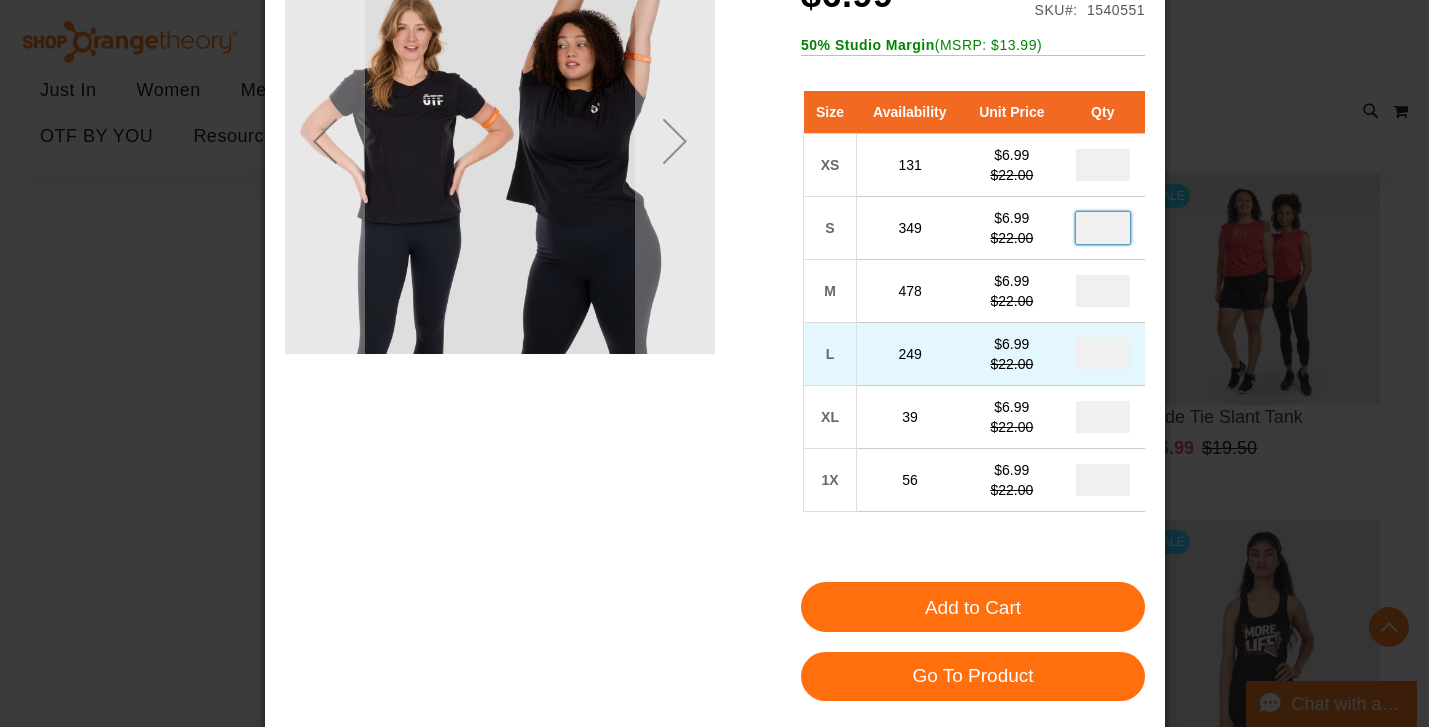 scroll, scrollTop: 216, scrollLeft: 0, axis: vertical 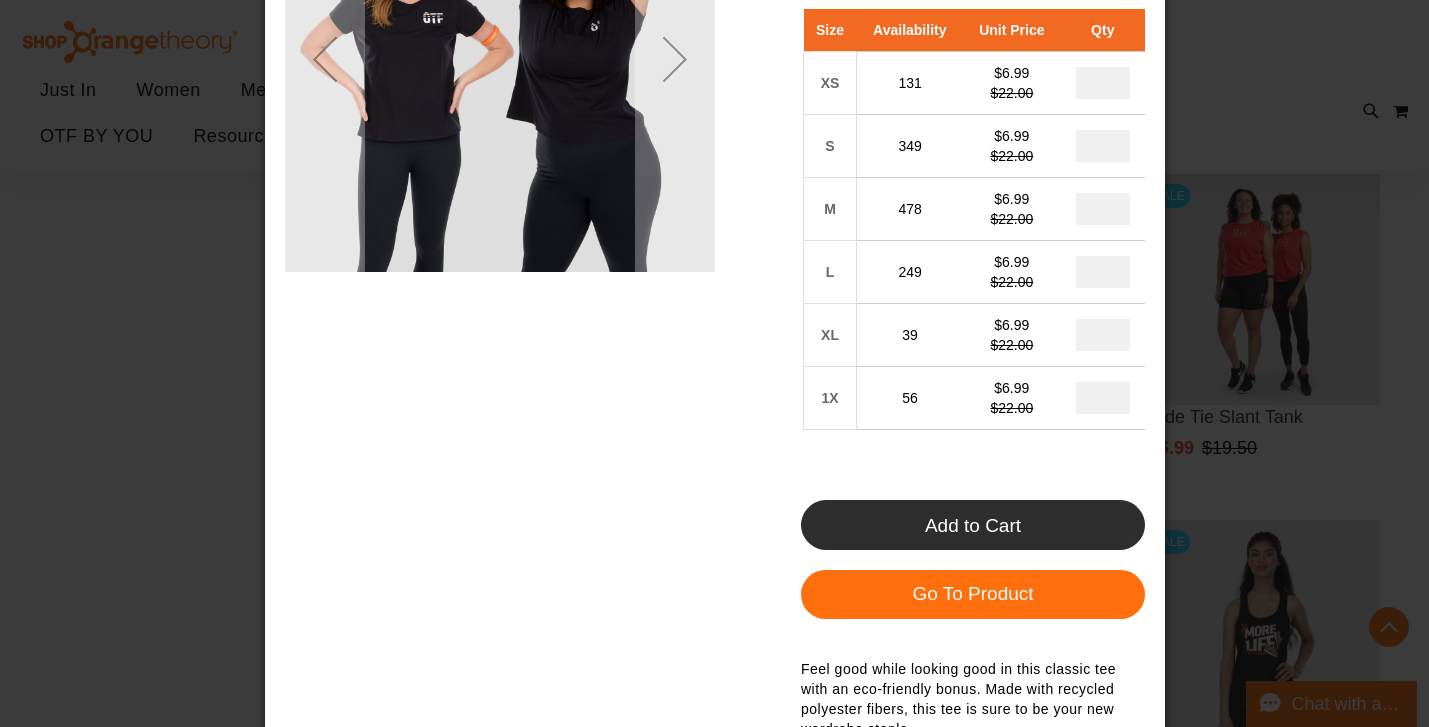 click on "Add to Cart" at bounding box center [972, 525] 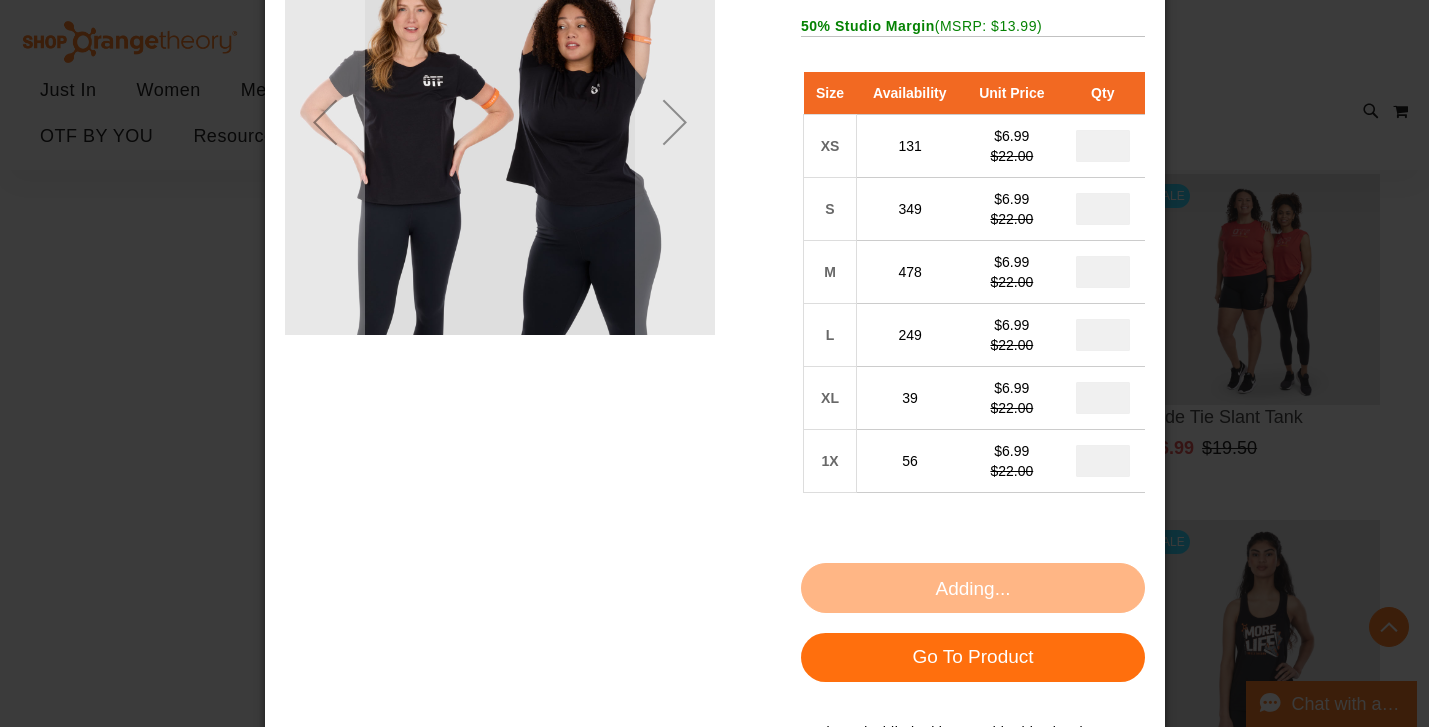 scroll, scrollTop: 0, scrollLeft: 0, axis: both 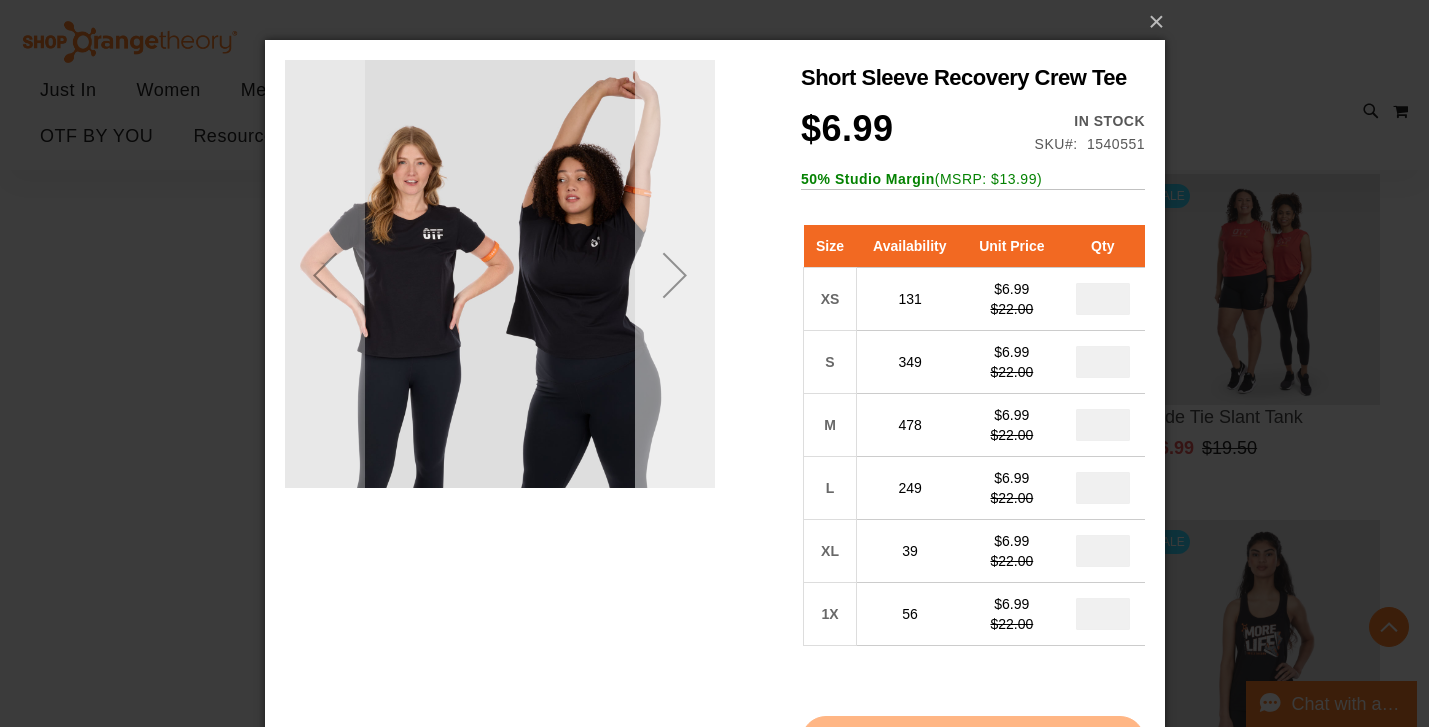 click at bounding box center (674, 275) 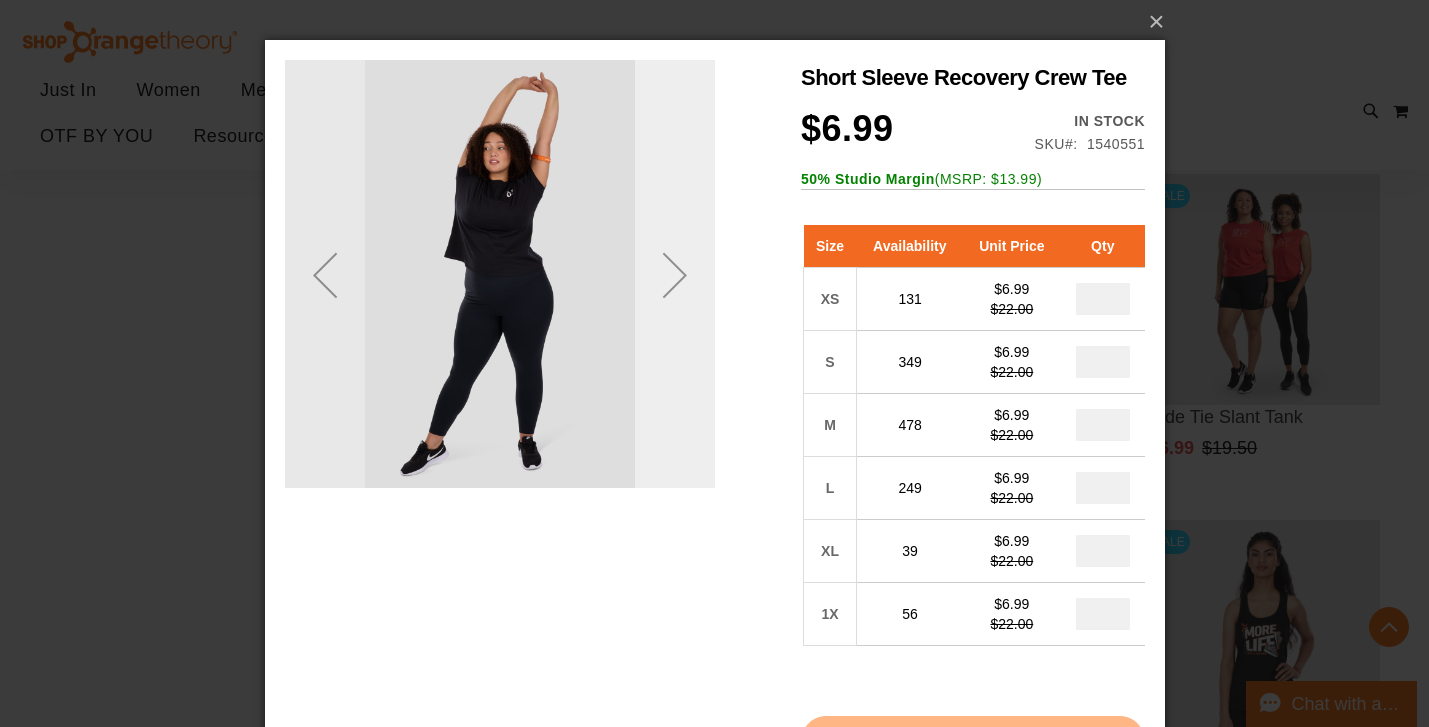 click at bounding box center [674, 275] 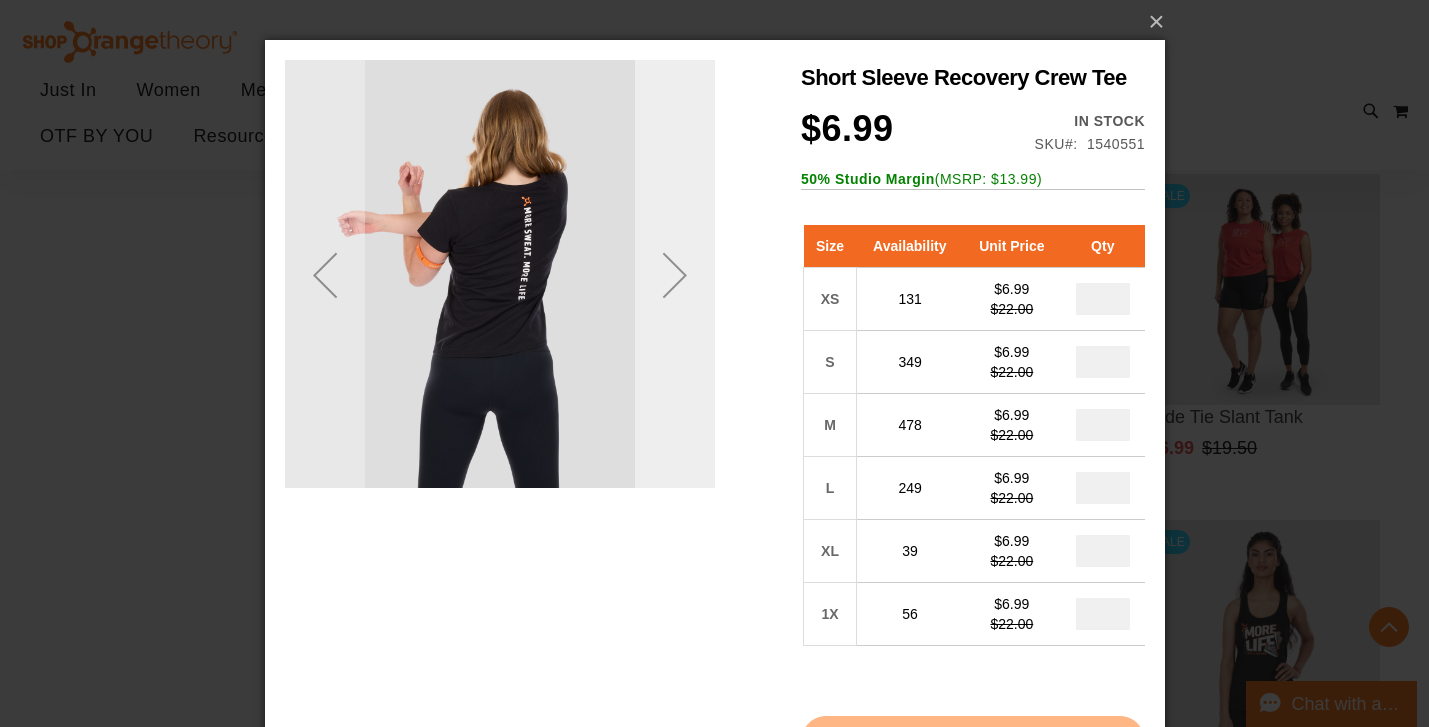 click at bounding box center (674, 275) 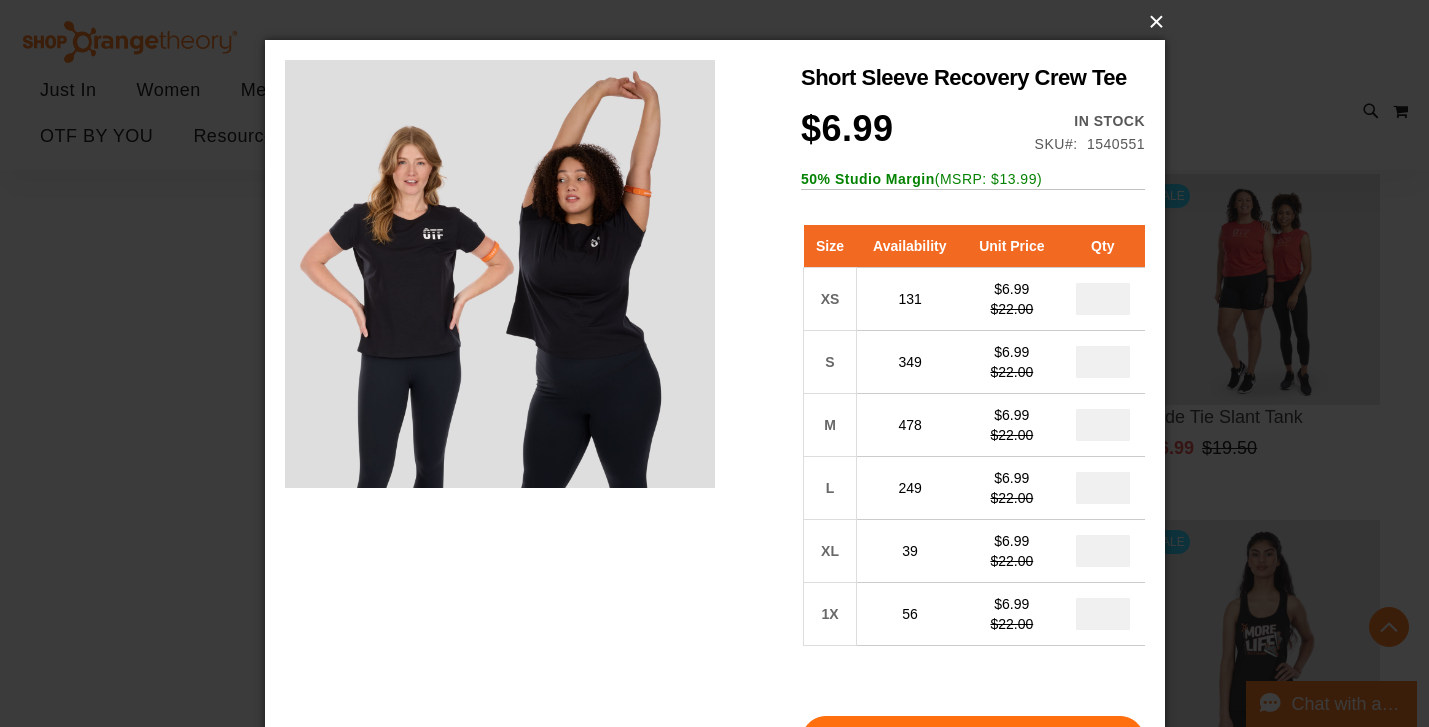 click on "×" at bounding box center [721, 22] 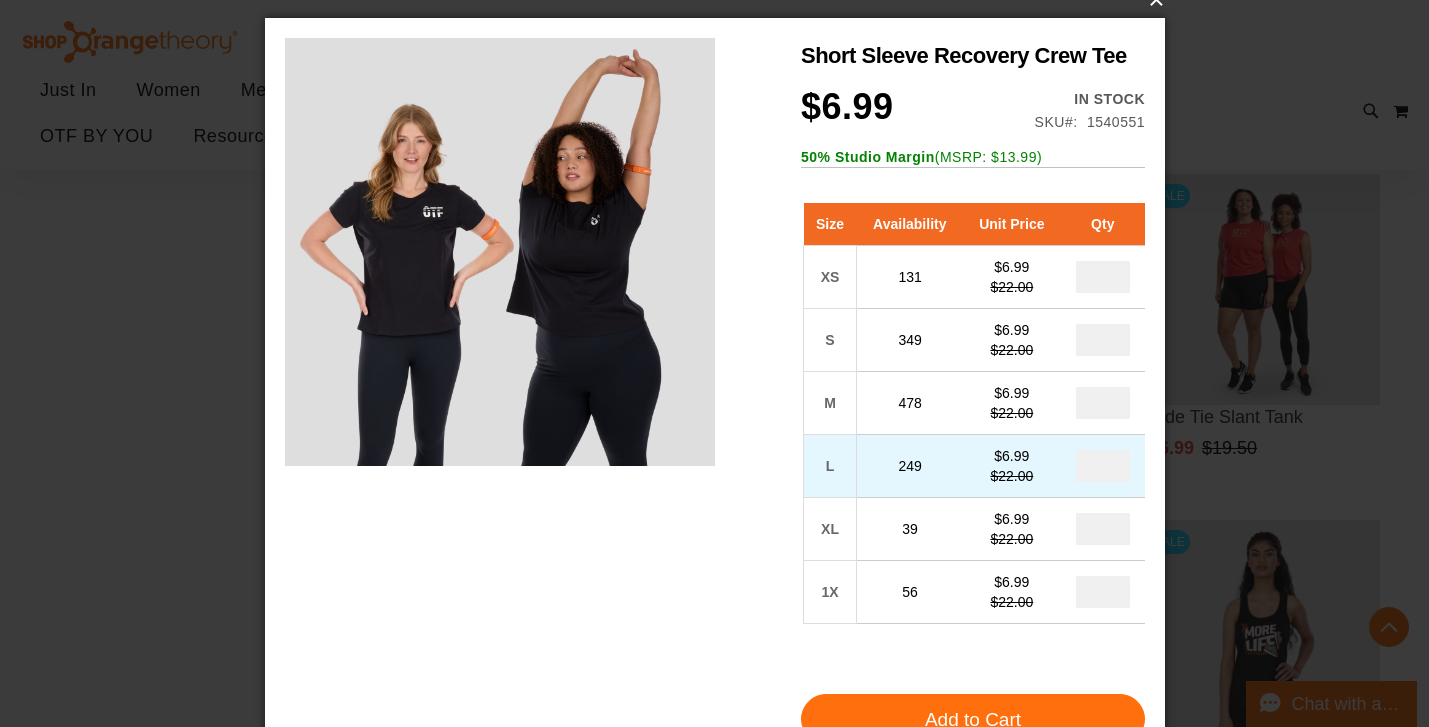 scroll, scrollTop: 0, scrollLeft: 0, axis: both 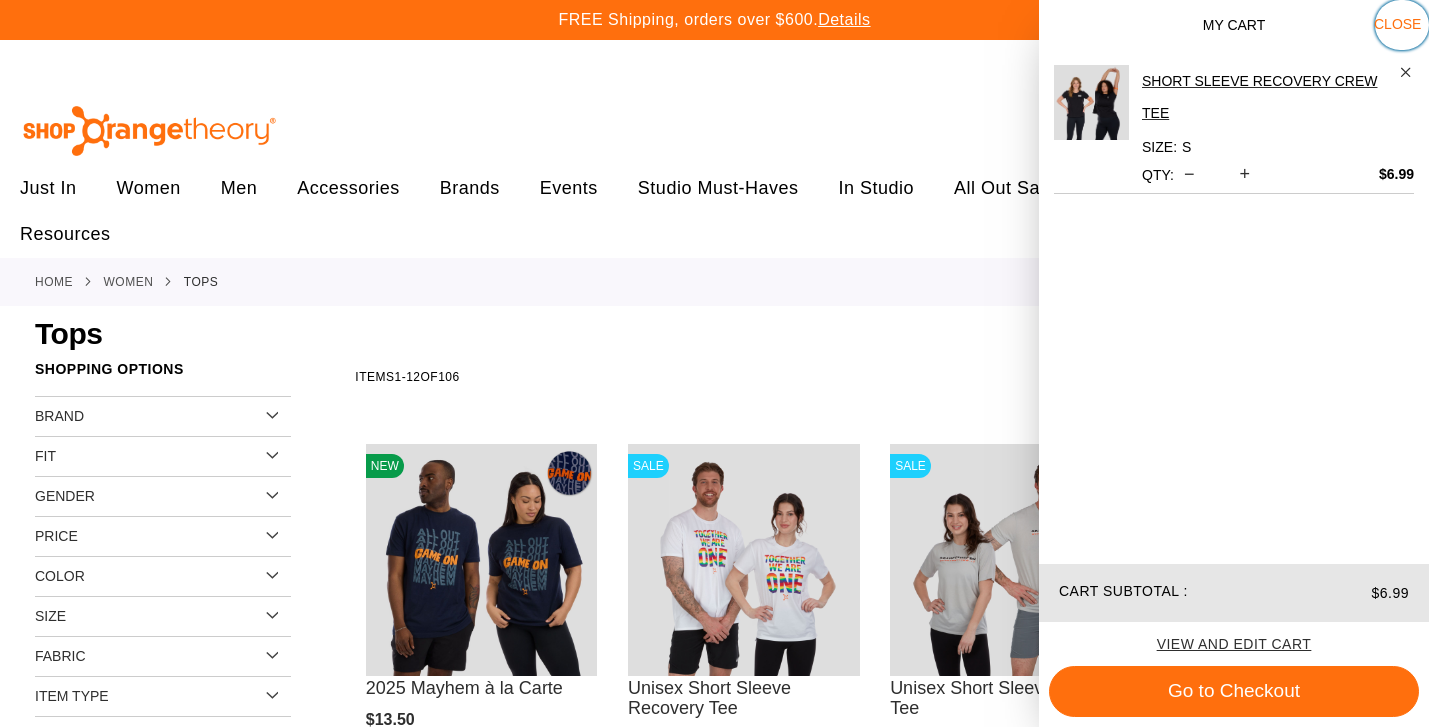 click on "Close" at bounding box center [1397, 24] 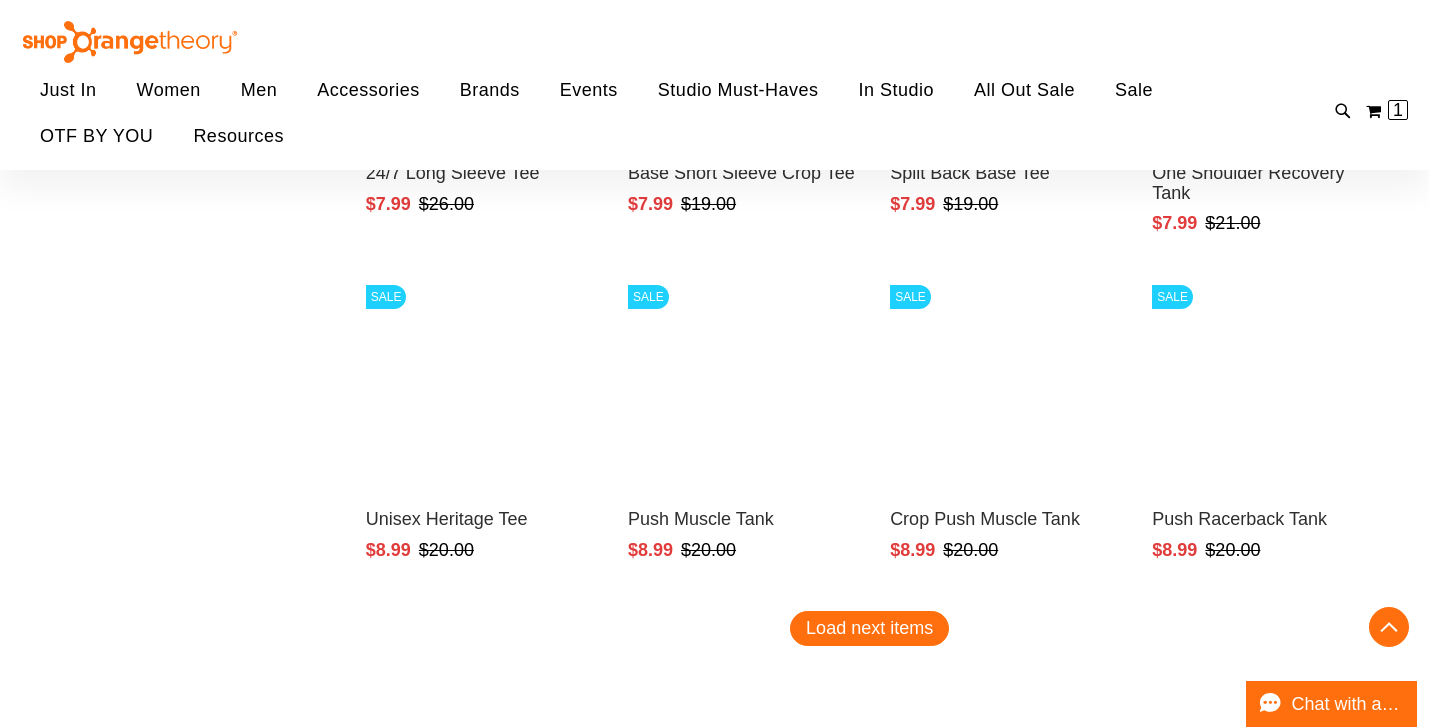 scroll, scrollTop: 2682, scrollLeft: 0, axis: vertical 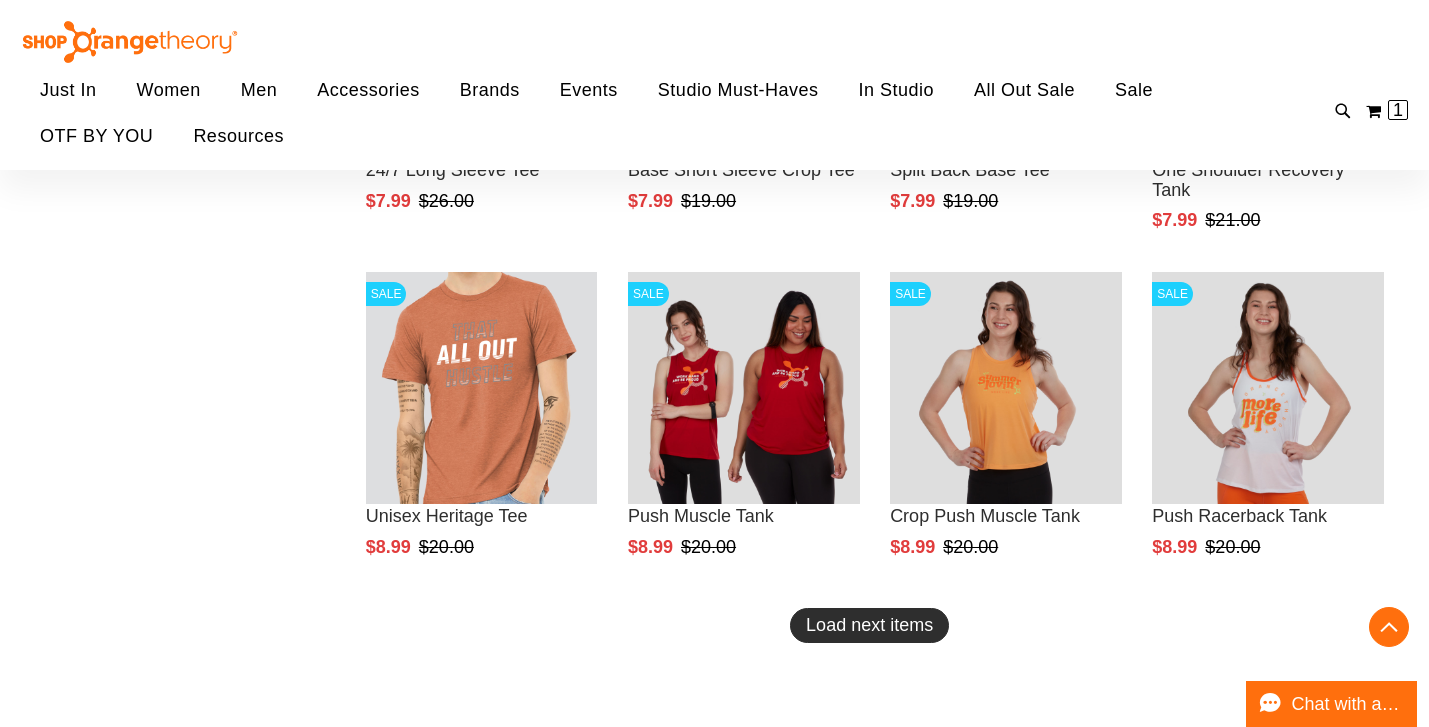 click on "Load next items" at bounding box center [869, 625] 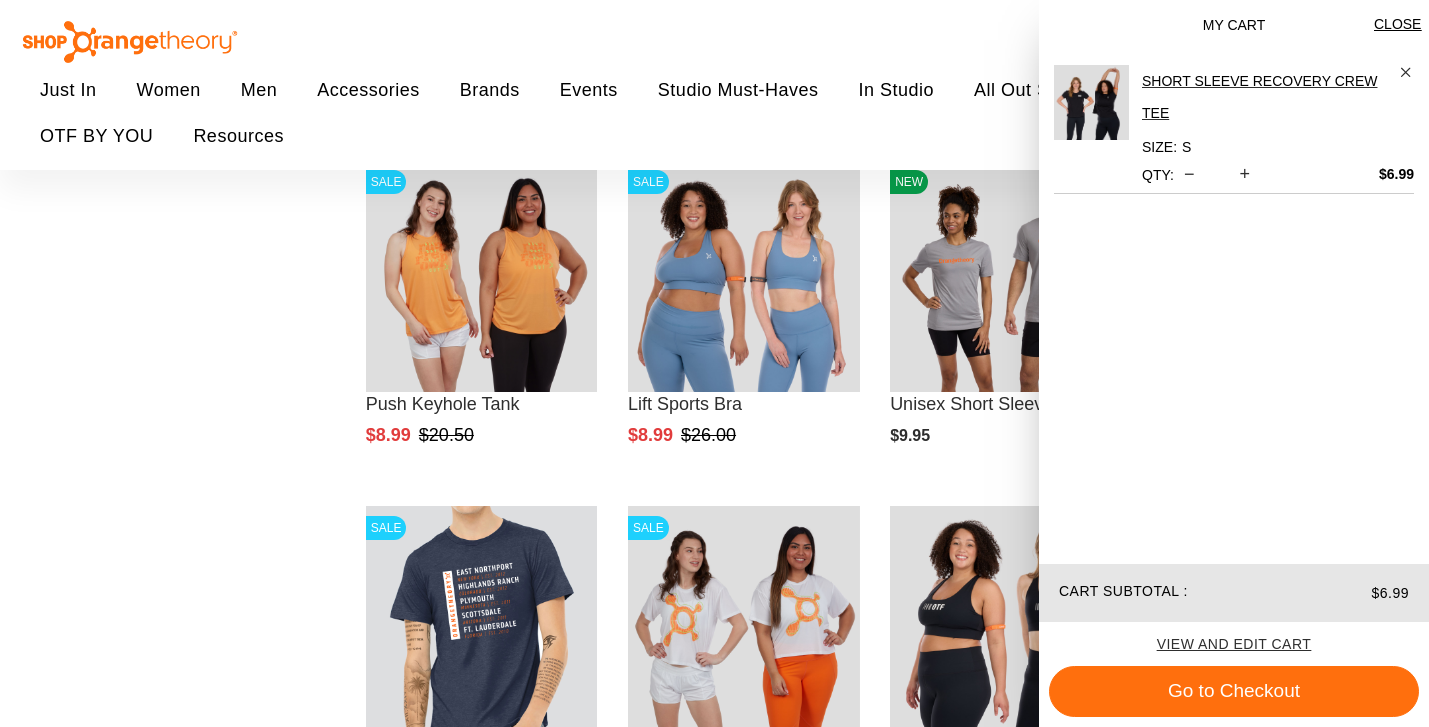 scroll, scrollTop: 3107, scrollLeft: 0, axis: vertical 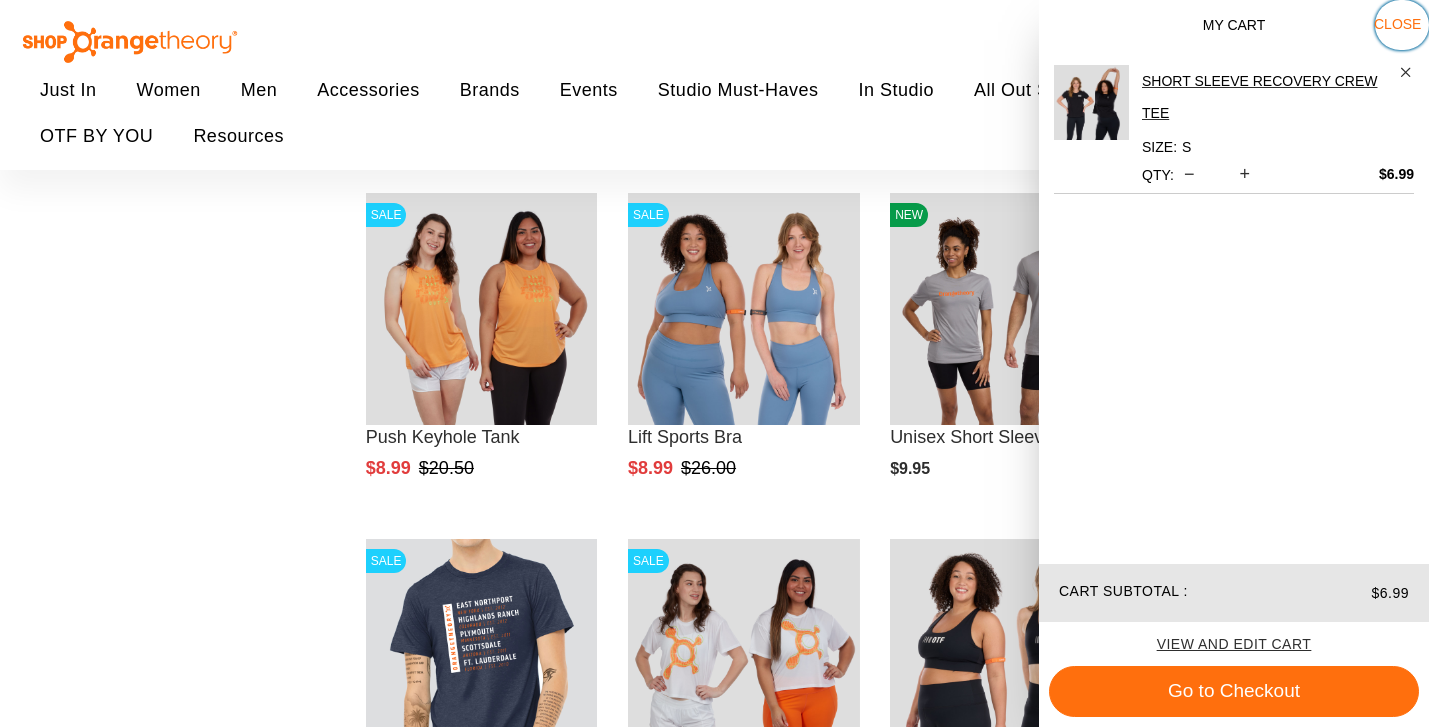 click on "Close" at bounding box center (1397, 24) 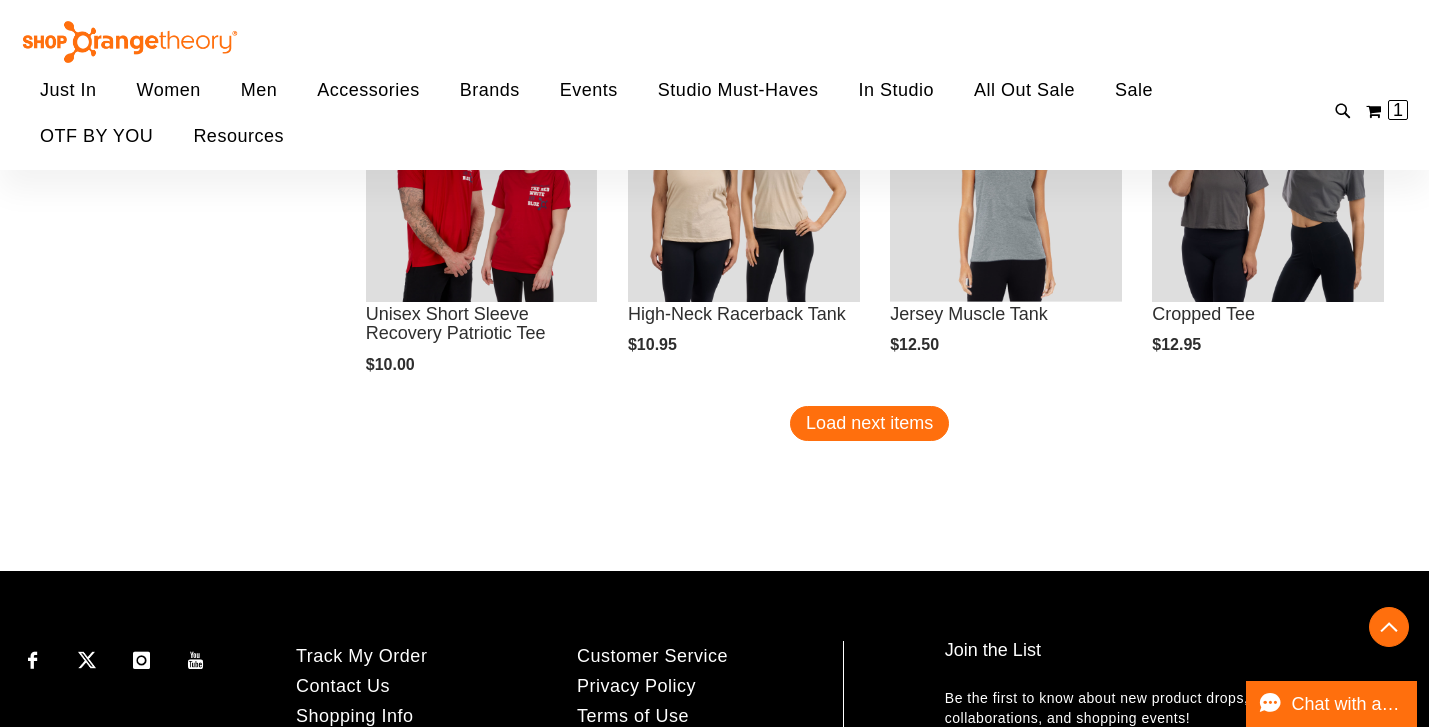 scroll, scrollTop: 3919, scrollLeft: 0, axis: vertical 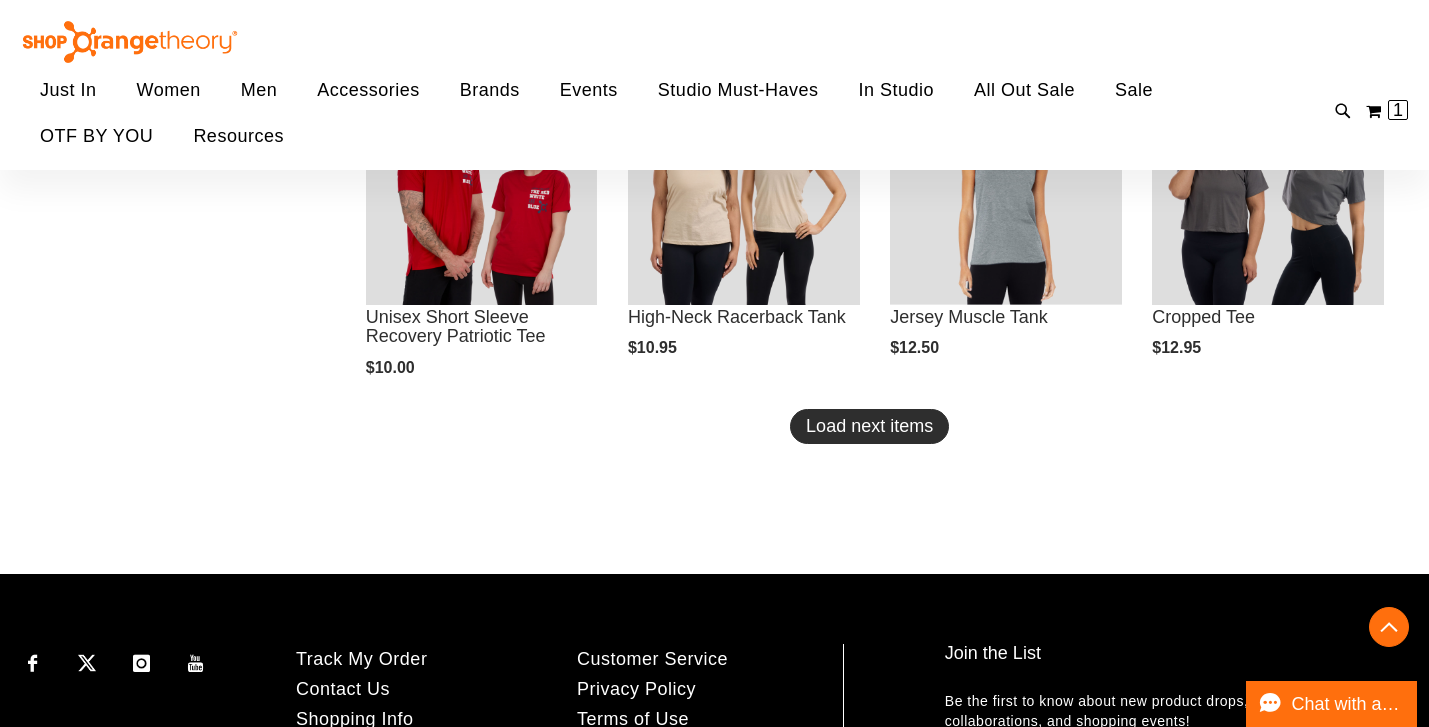 click on "Load next items" at bounding box center (869, 426) 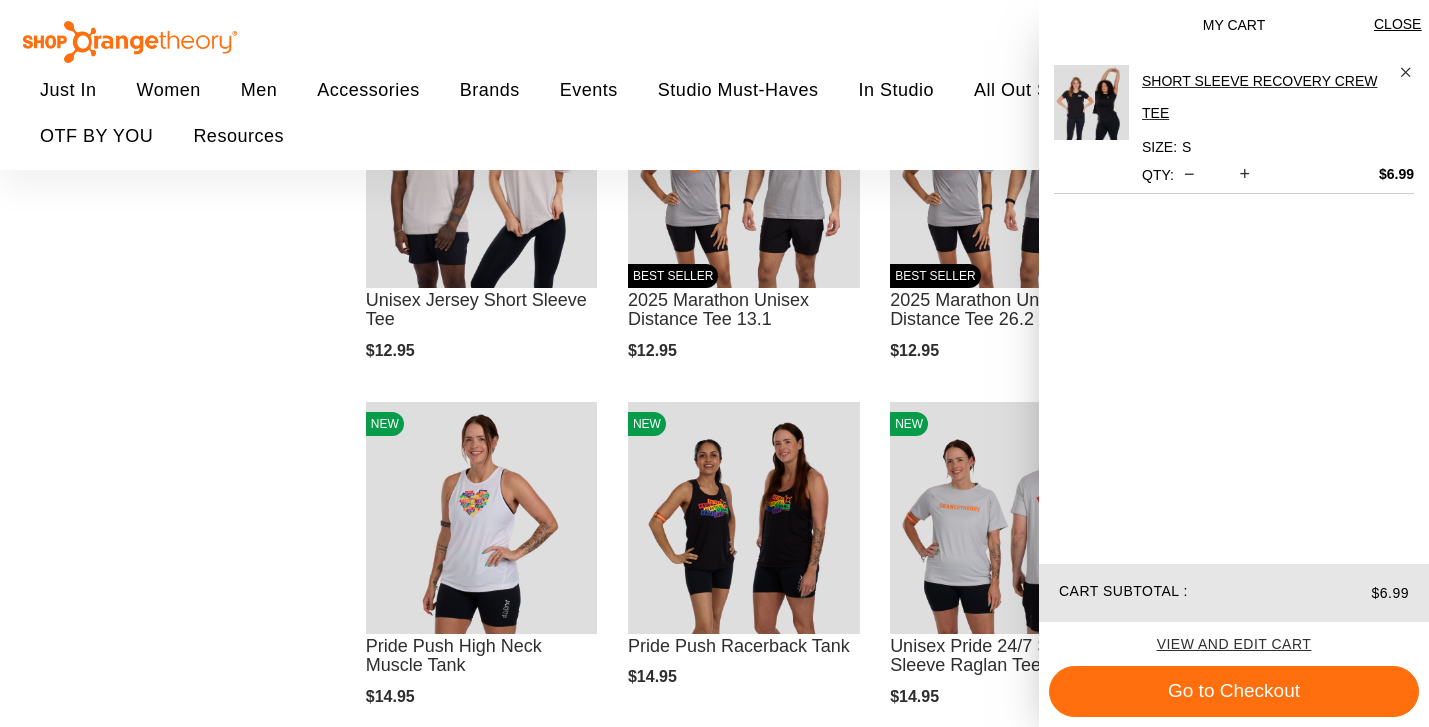 scroll, scrollTop: 4277, scrollLeft: 0, axis: vertical 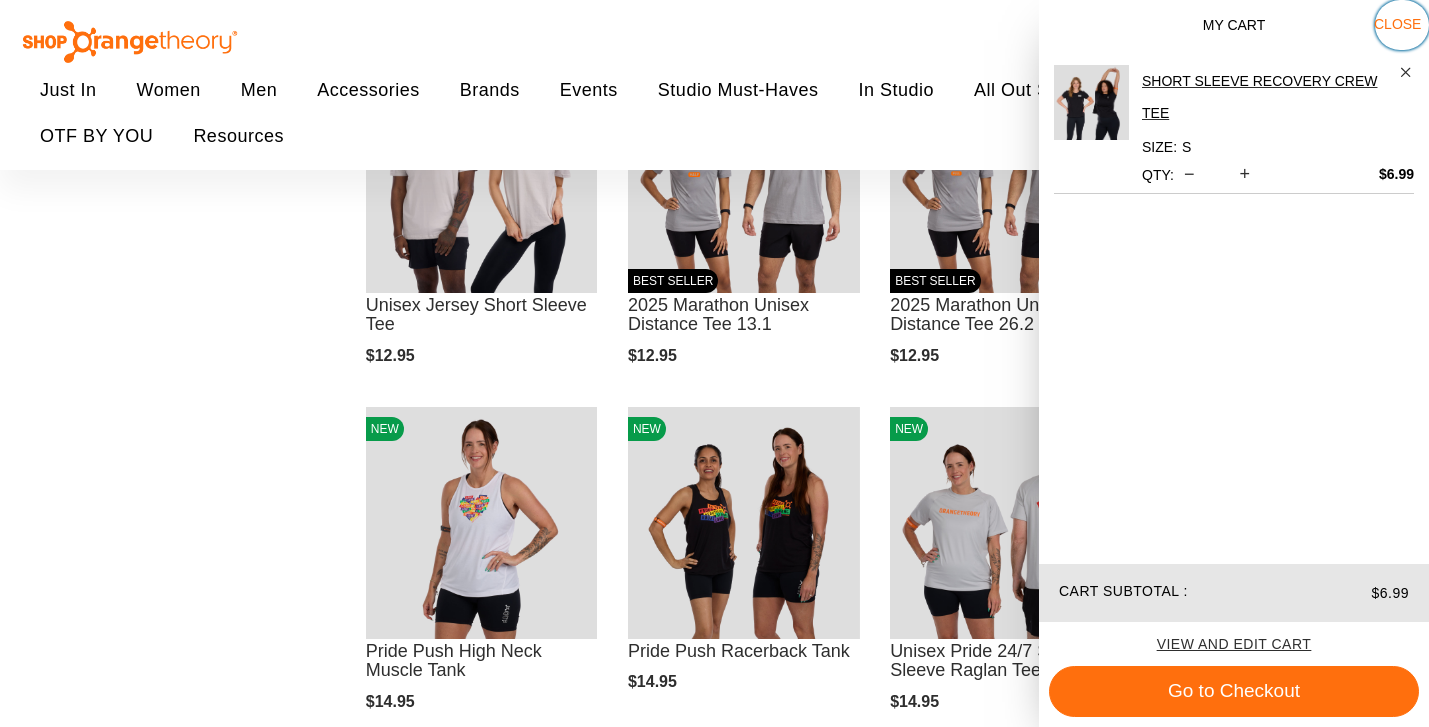 click on "Close" at bounding box center [1397, 24] 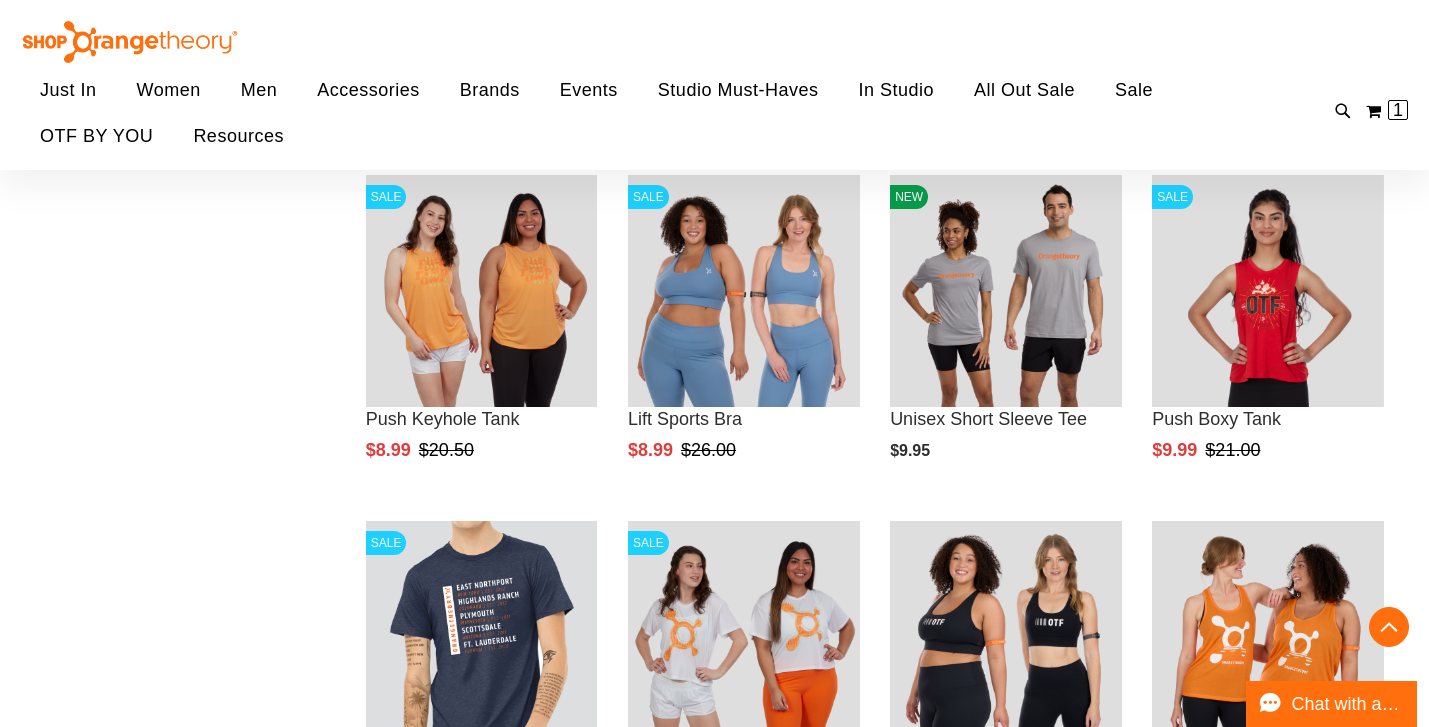 scroll, scrollTop: 3127, scrollLeft: 0, axis: vertical 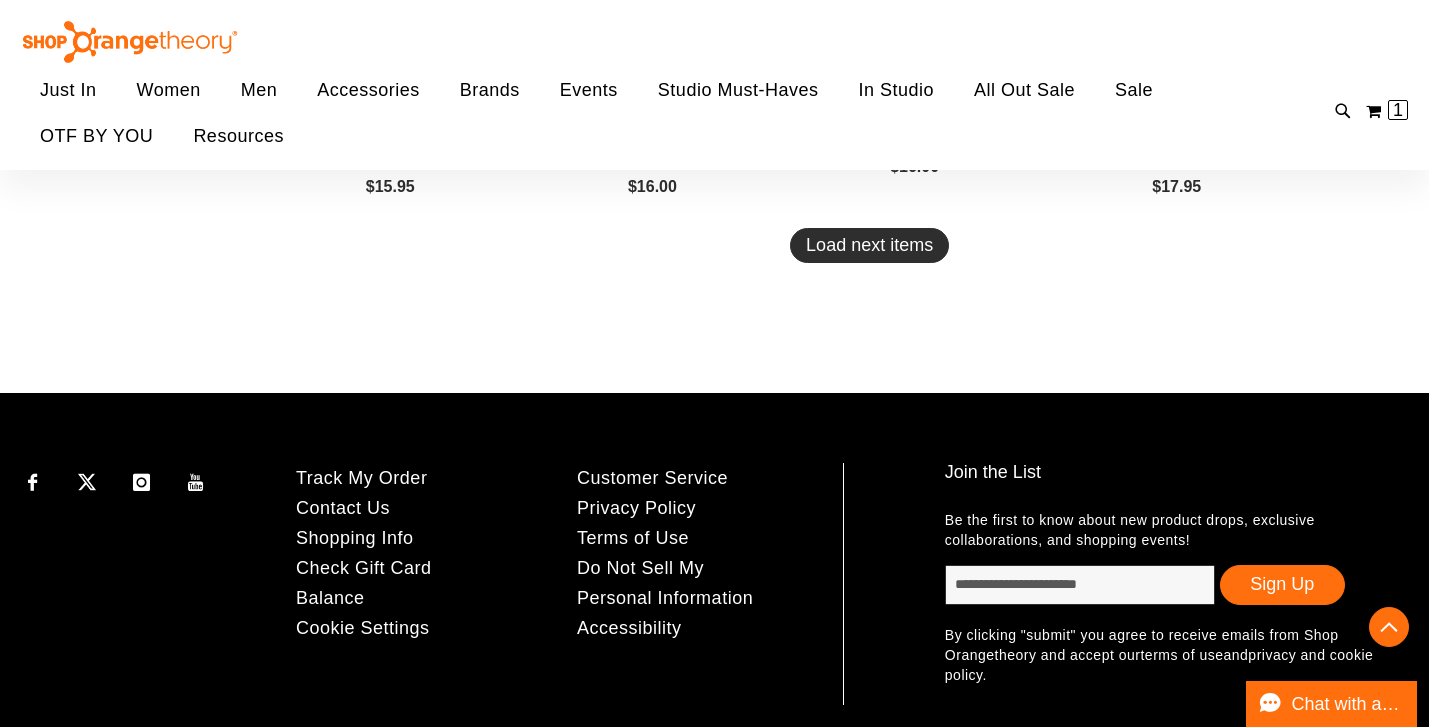 click on "Load next items" at bounding box center (869, 245) 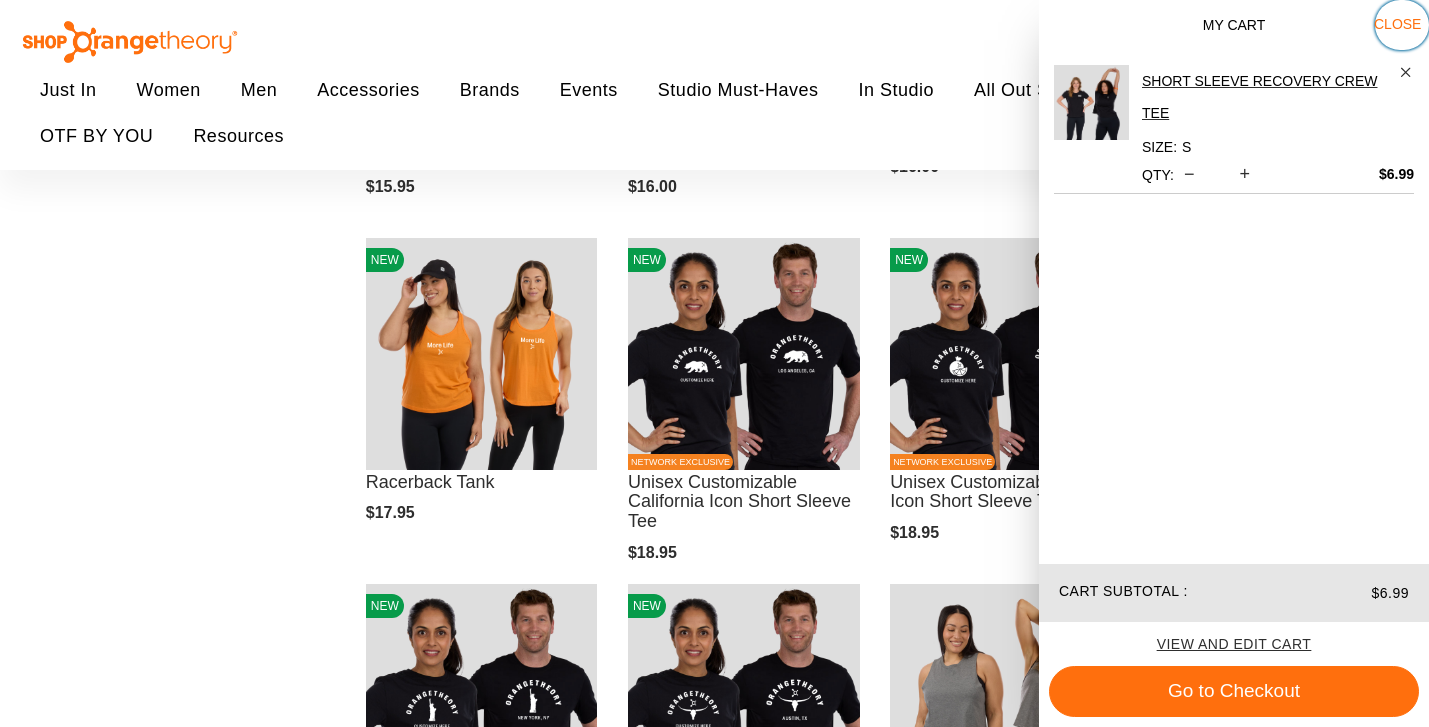click on "Close" at bounding box center (1397, 24) 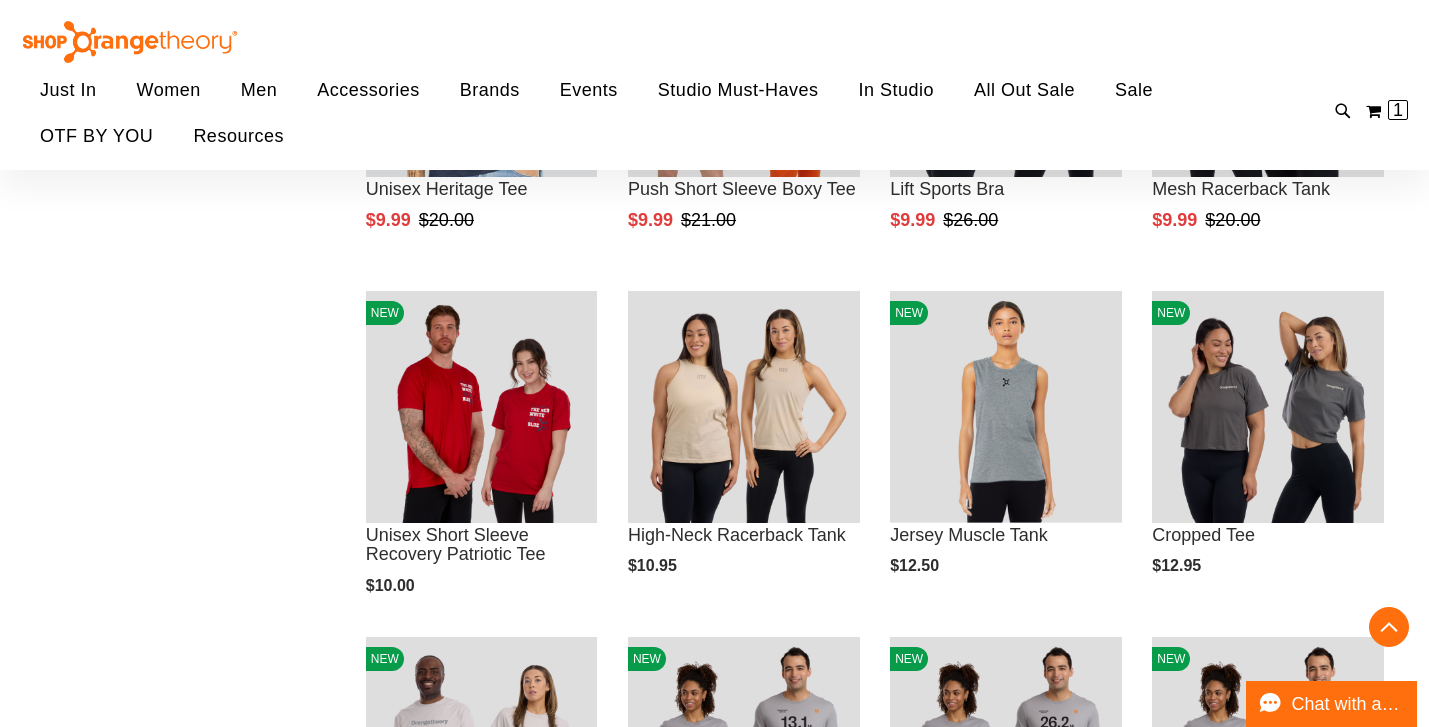 scroll, scrollTop: 3620, scrollLeft: 0, axis: vertical 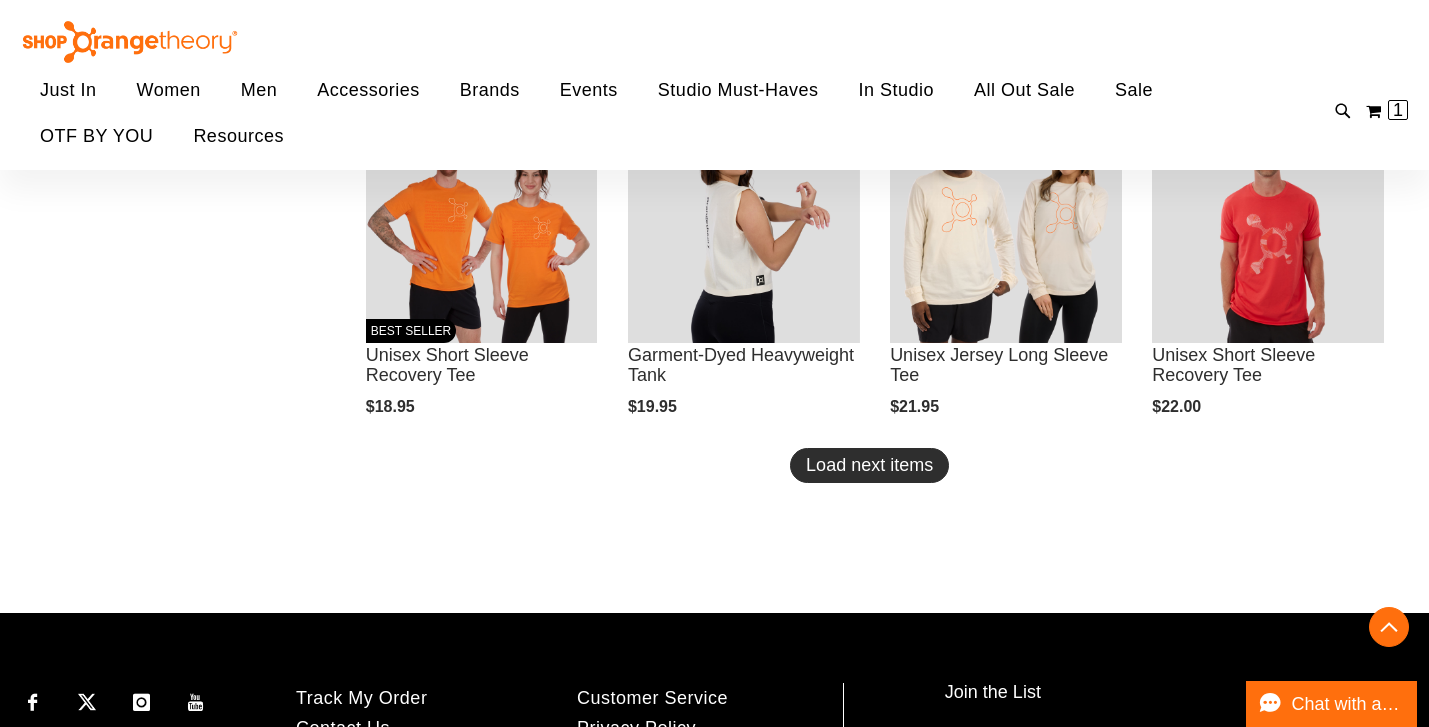 click on "Load next items" at bounding box center [869, 465] 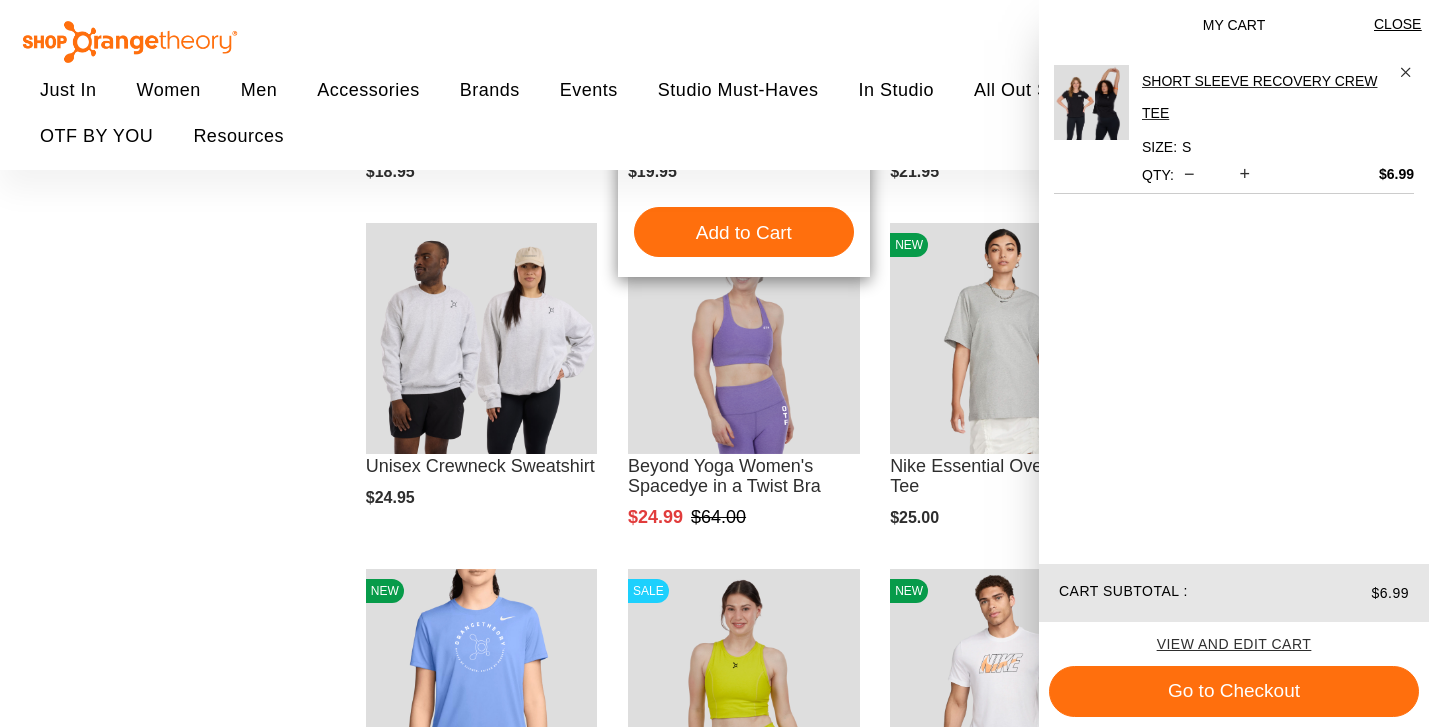 scroll, scrollTop: 6187, scrollLeft: 0, axis: vertical 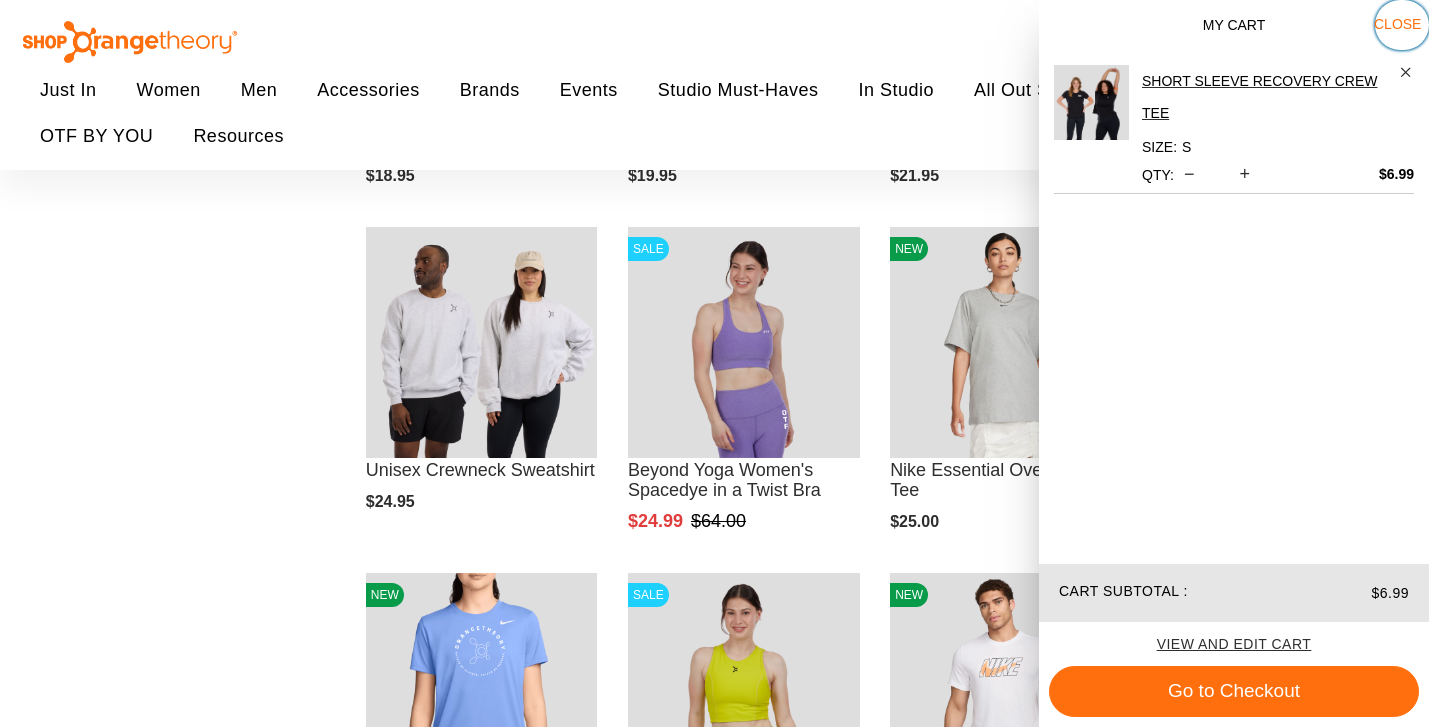 click on "Close" at bounding box center (1397, 24) 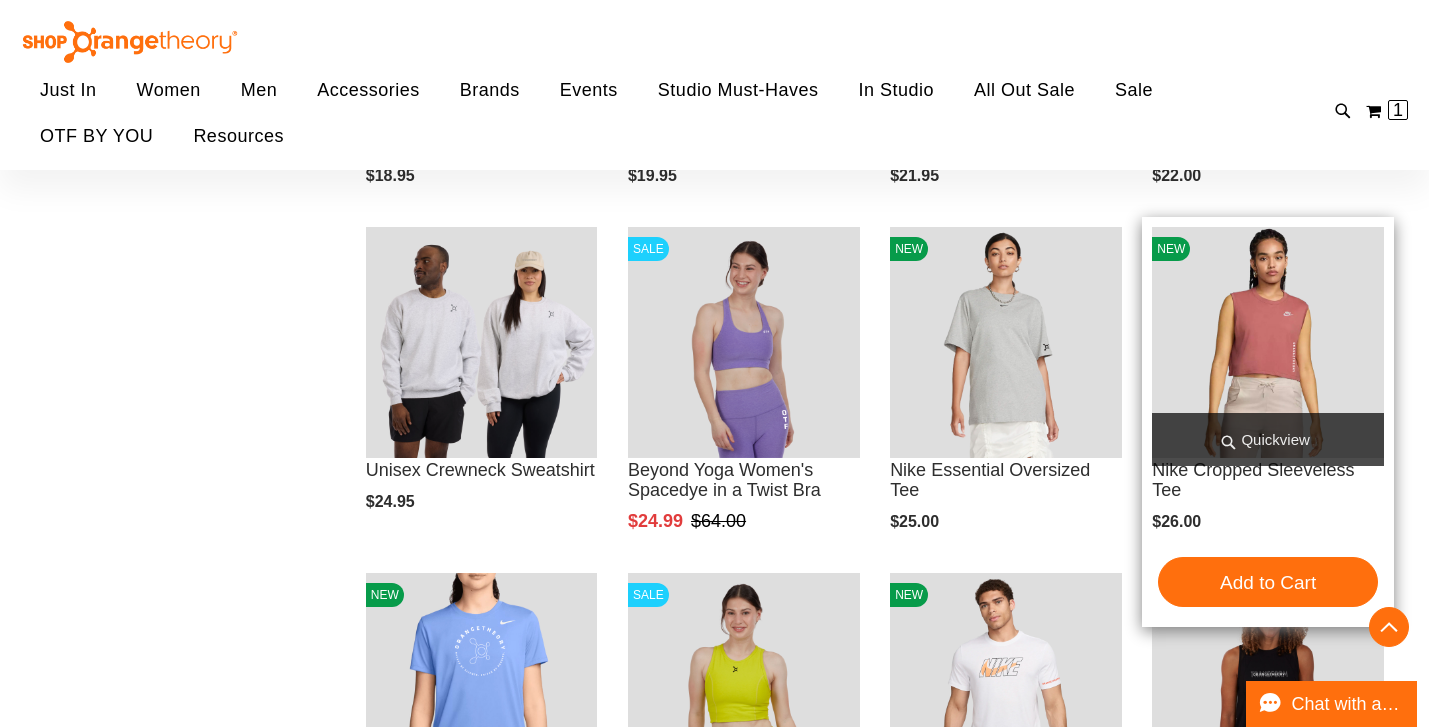 click on "Quickview" at bounding box center [1268, 439] 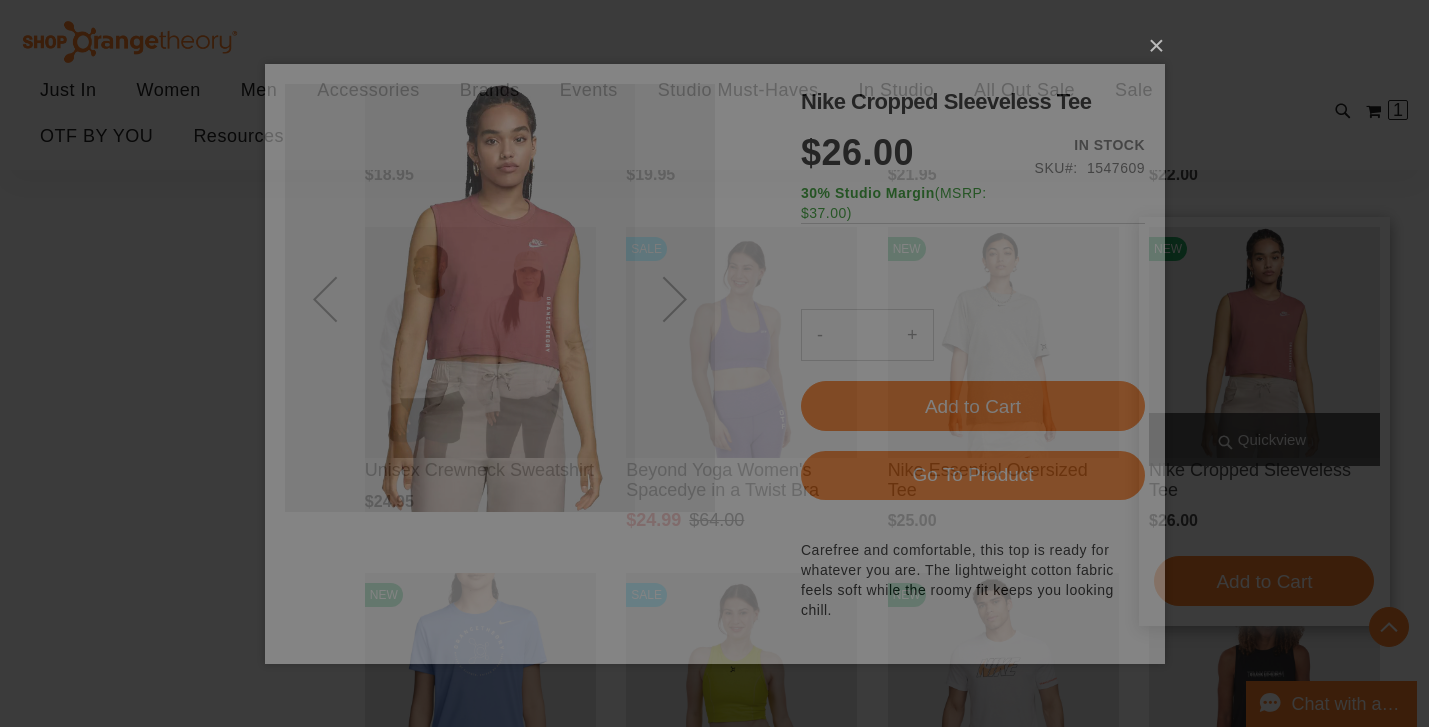 scroll, scrollTop: 0, scrollLeft: 0, axis: both 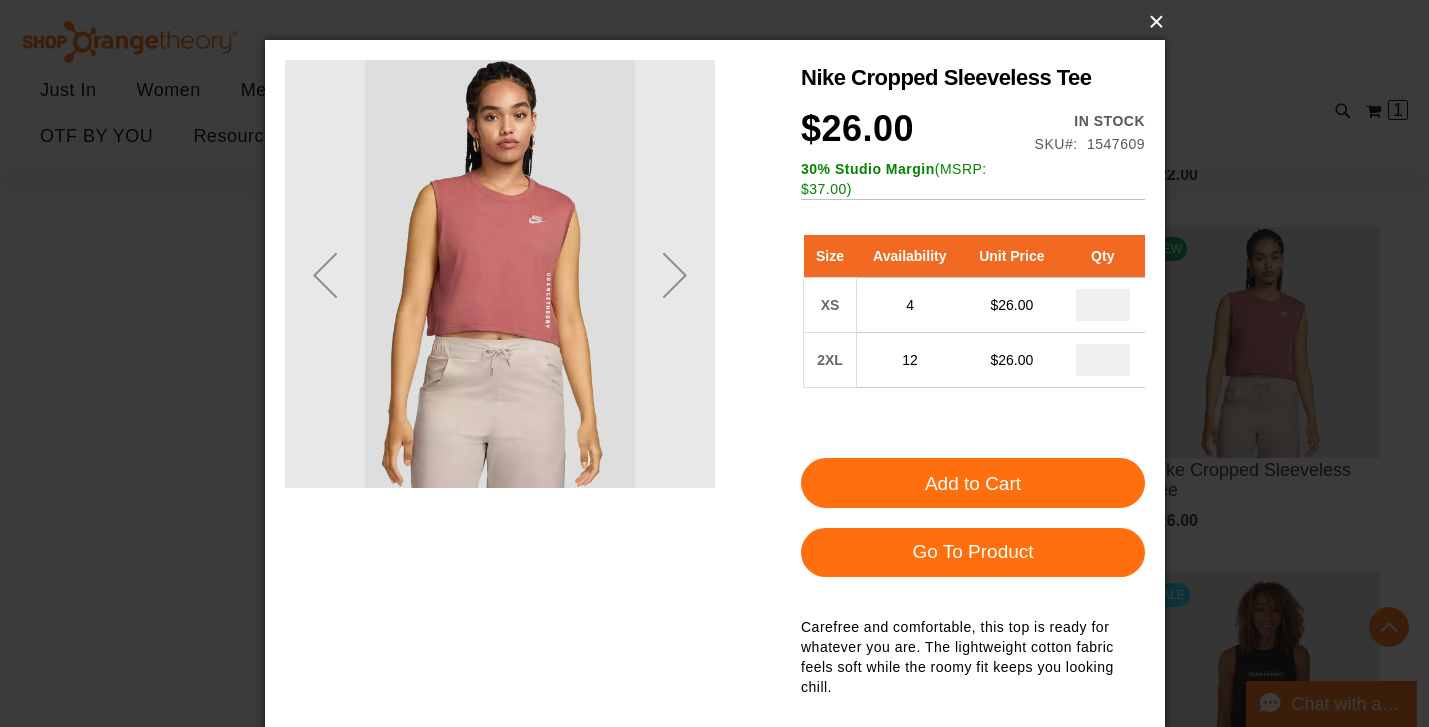 click on "×" at bounding box center [721, 22] 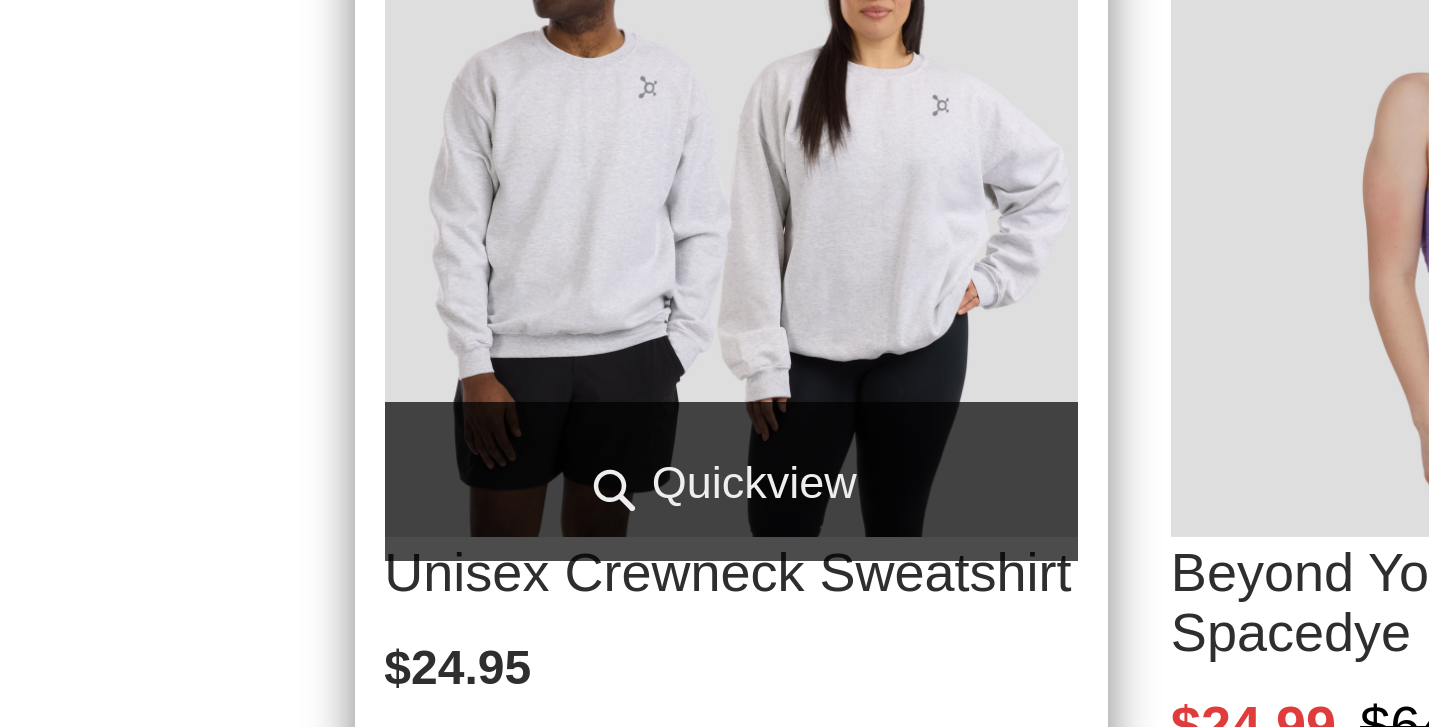 click on "Quickview" at bounding box center [482, 439] 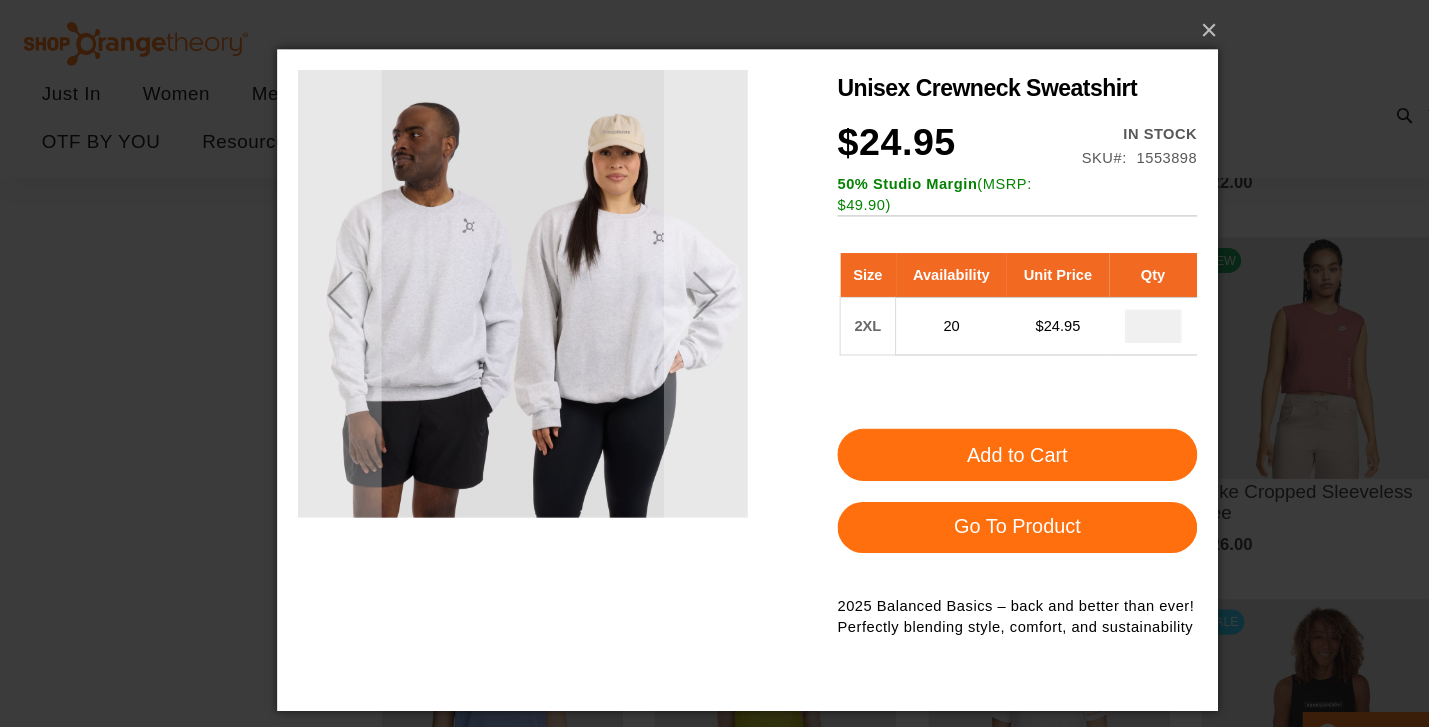 scroll, scrollTop: 0, scrollLeft: 0, axis: both 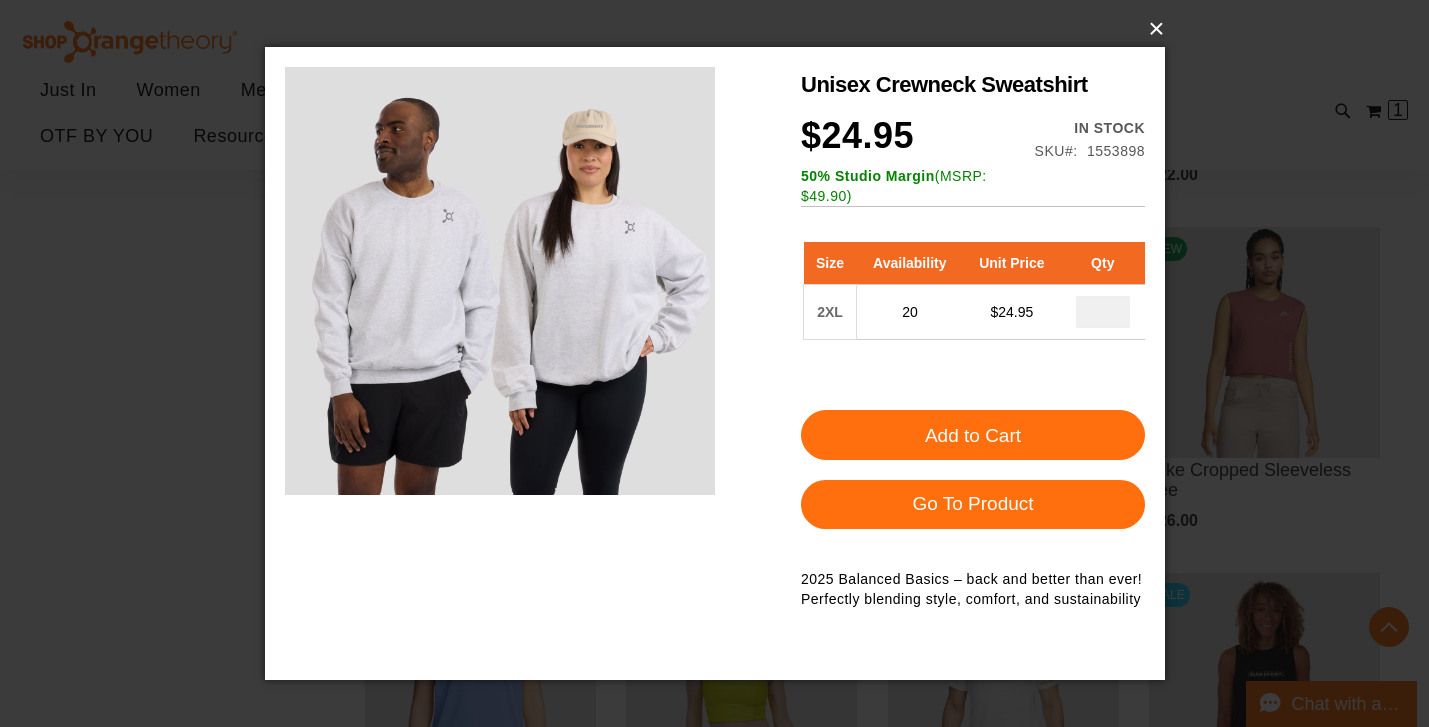 click on "×" at bounding box center (721, 29) 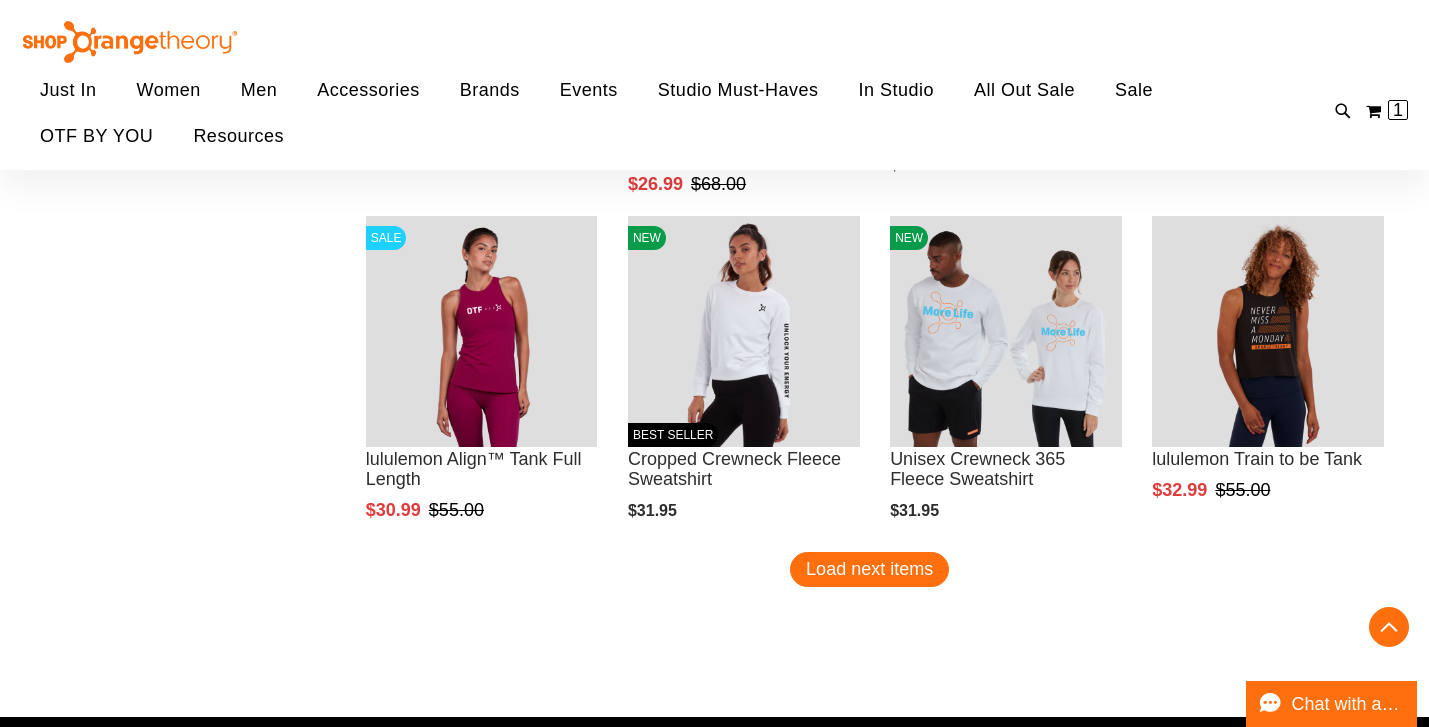 scroll, scrollTop: 6889, scrollLeft: 0, axis: vertical 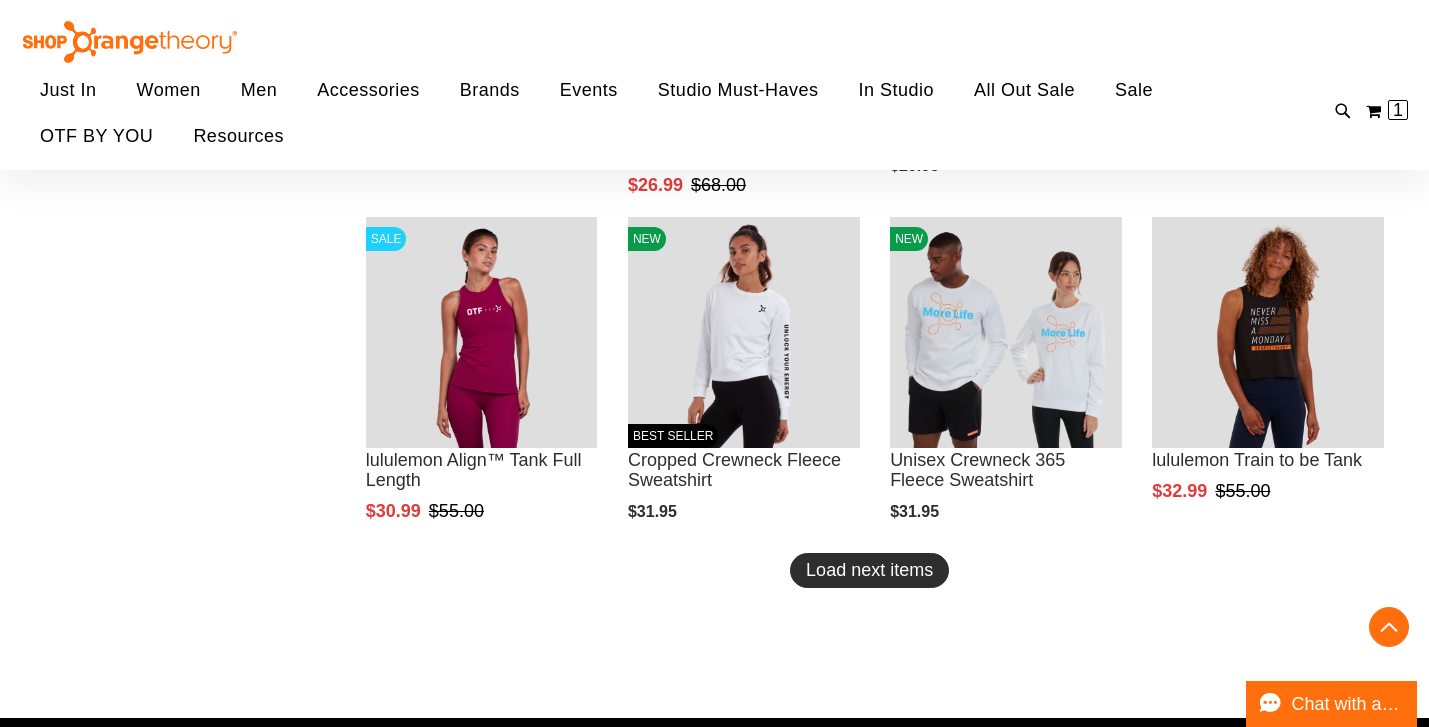 click on "Load next items" at bounding box center [869, 570] 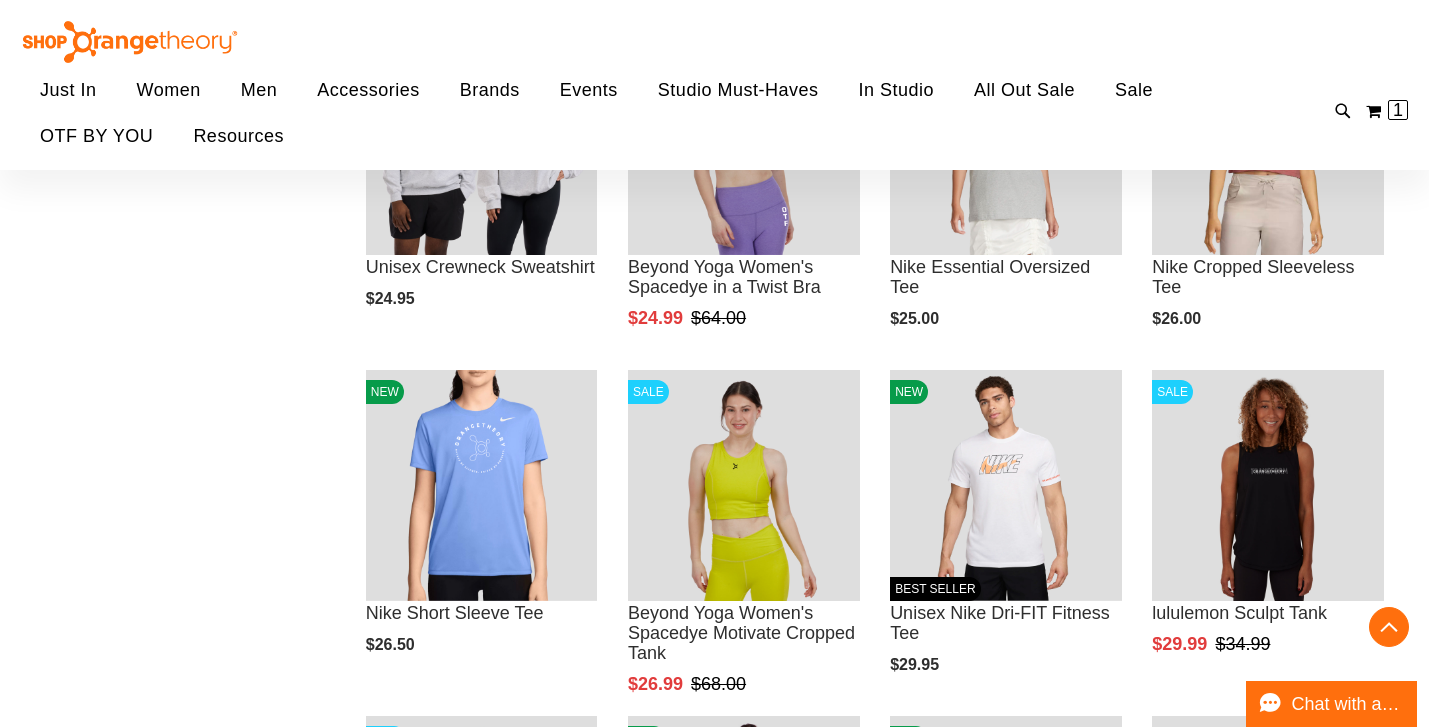 scroll, scrollTop: 4004, scrollLeft: 0, axis: vertical 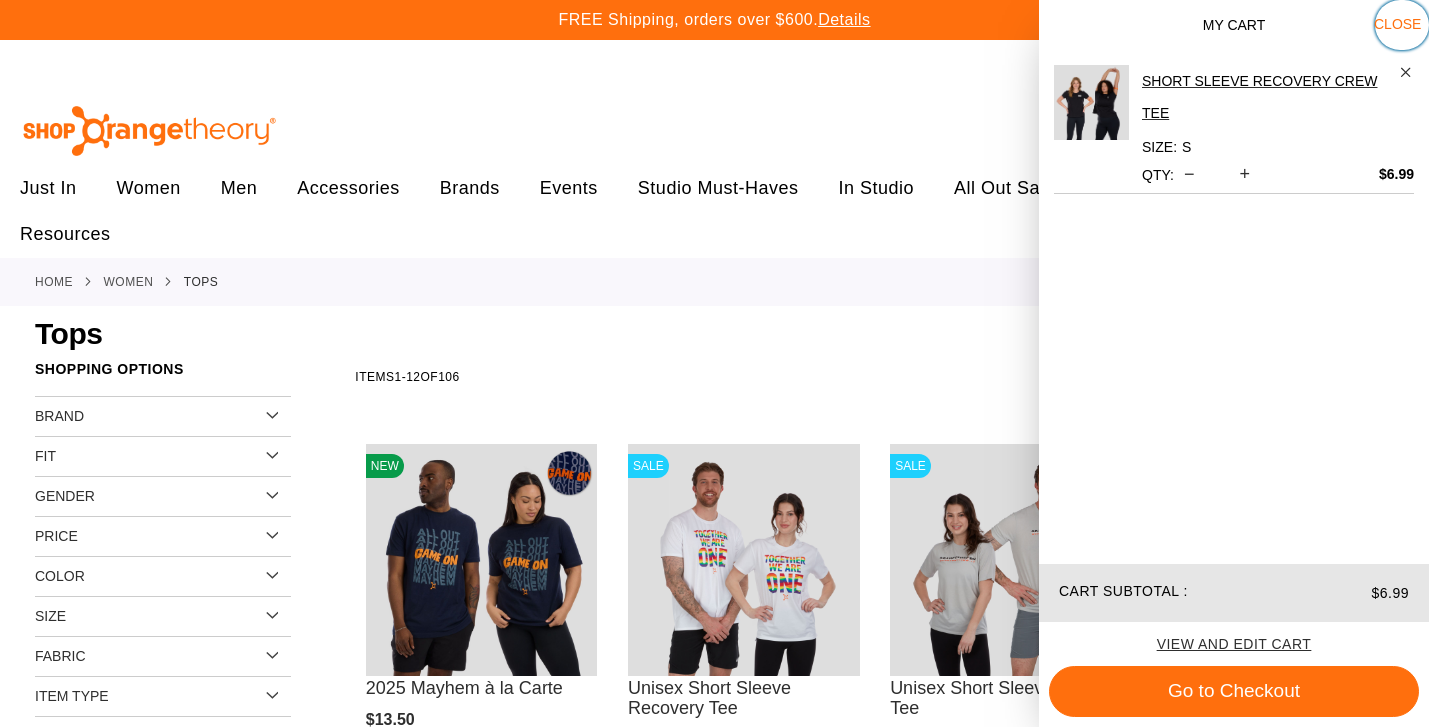 click on "Close" at bounding box center (1397, 24) 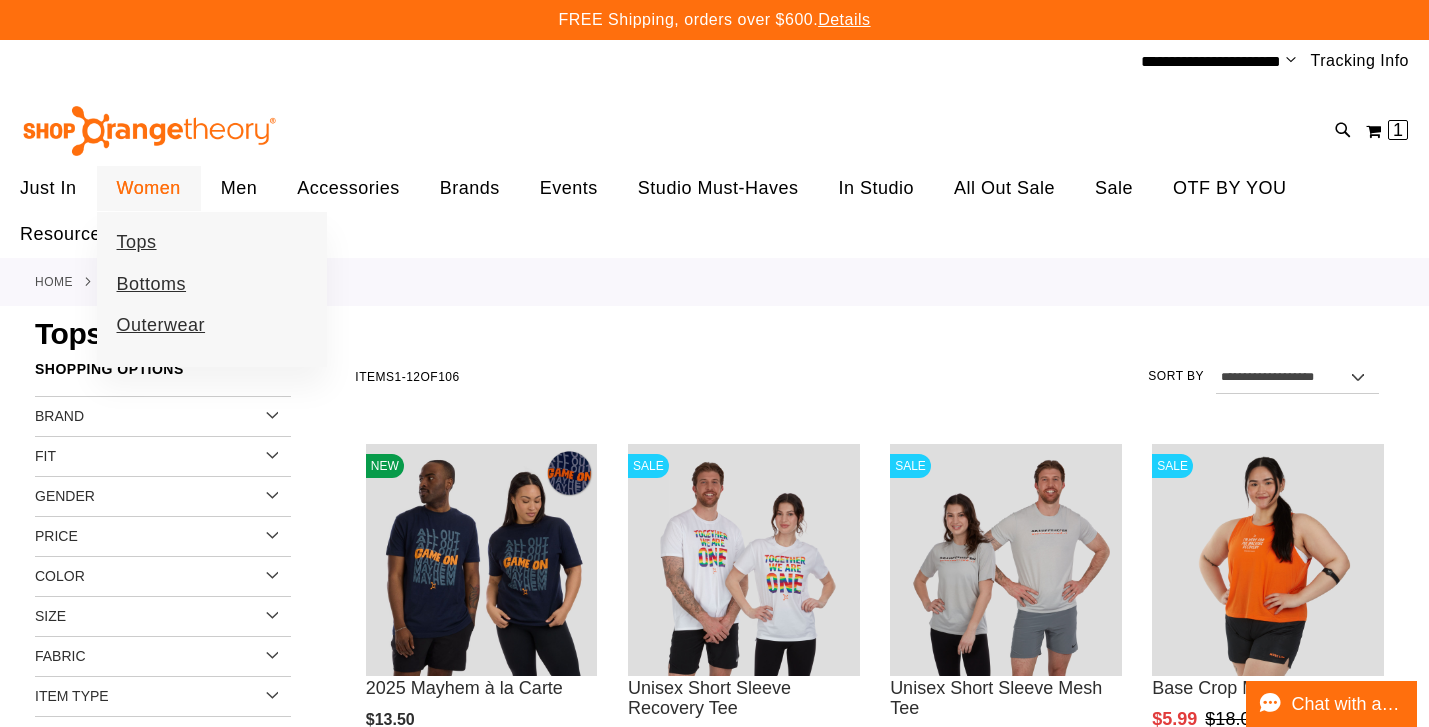 click on "Women" at bounding box center (149, 188) 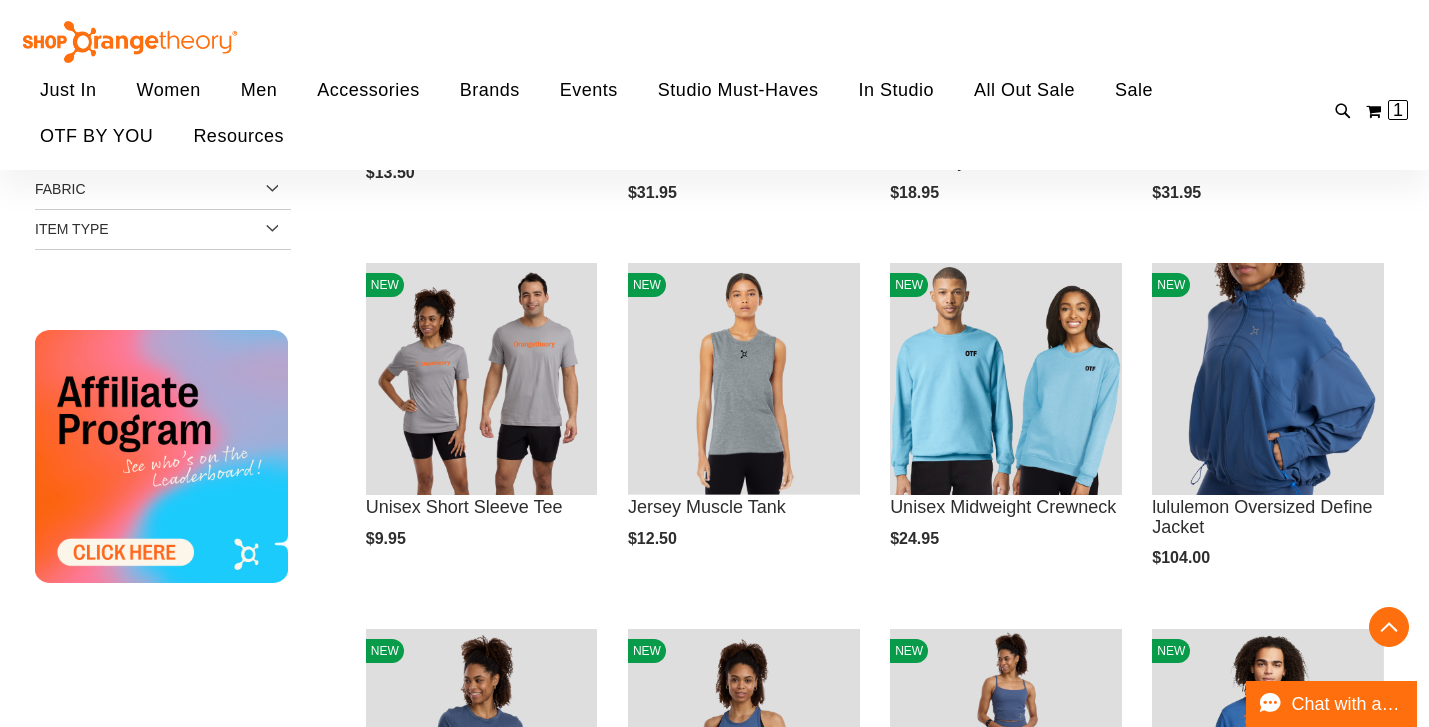 scroll, scrollTop: 543, scrollLeft: 0, axis: vertical 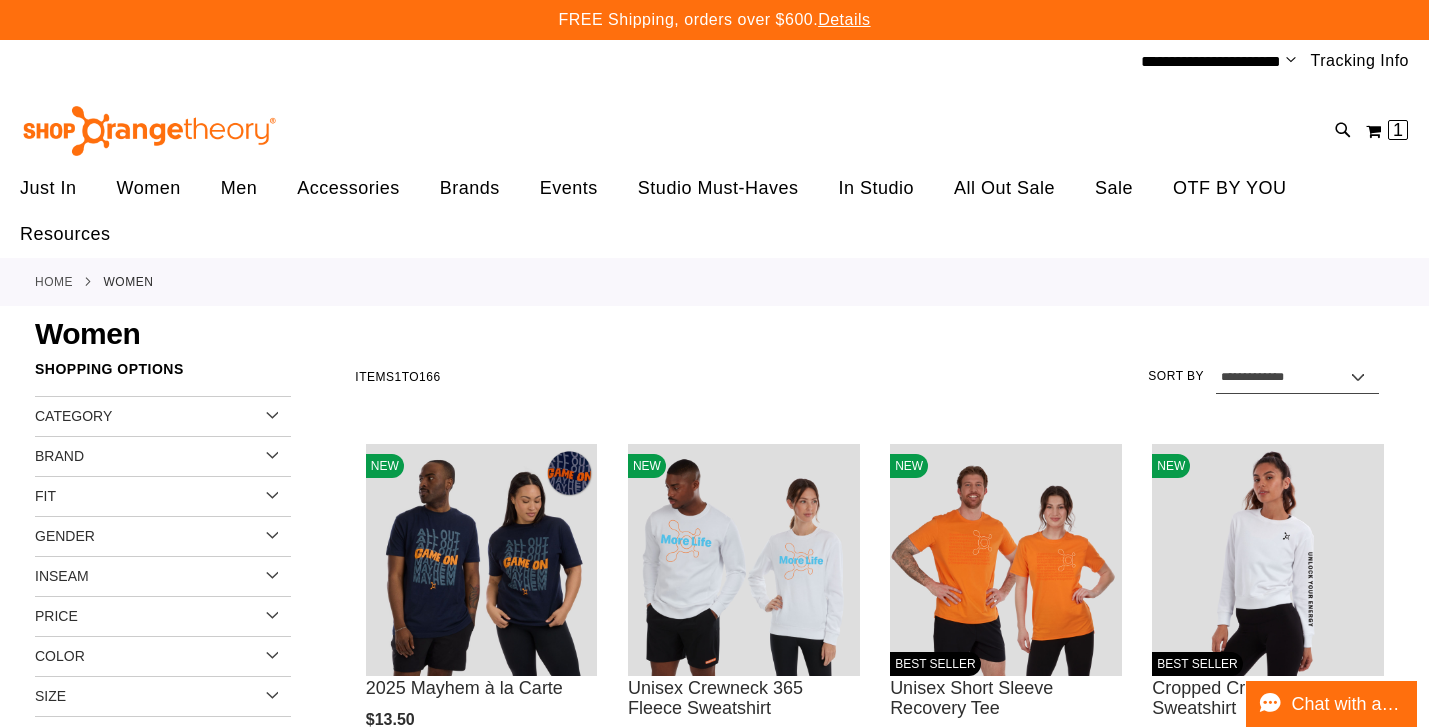 click on "**********" at bounding box center [1298, 378] 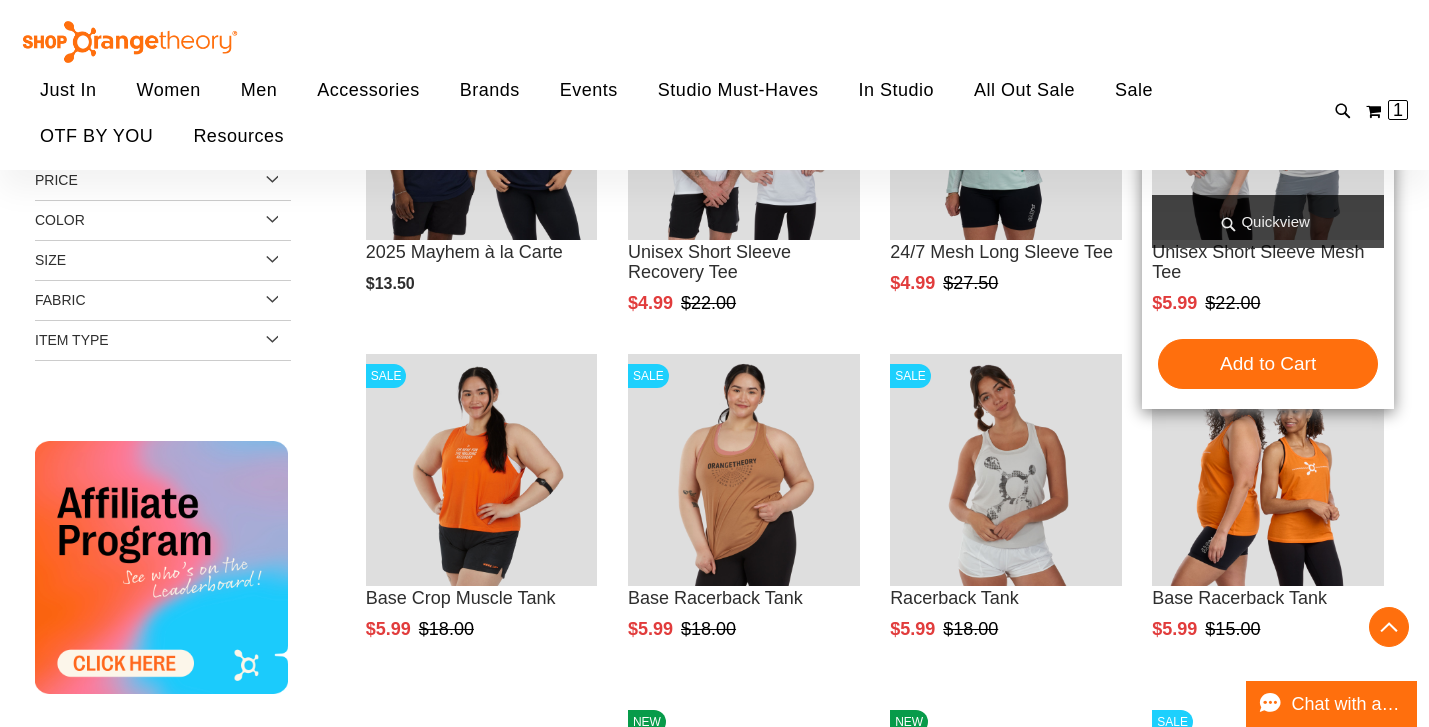 scroll, scrollTop: 421, scrollLeft: 0, axis: vertical 